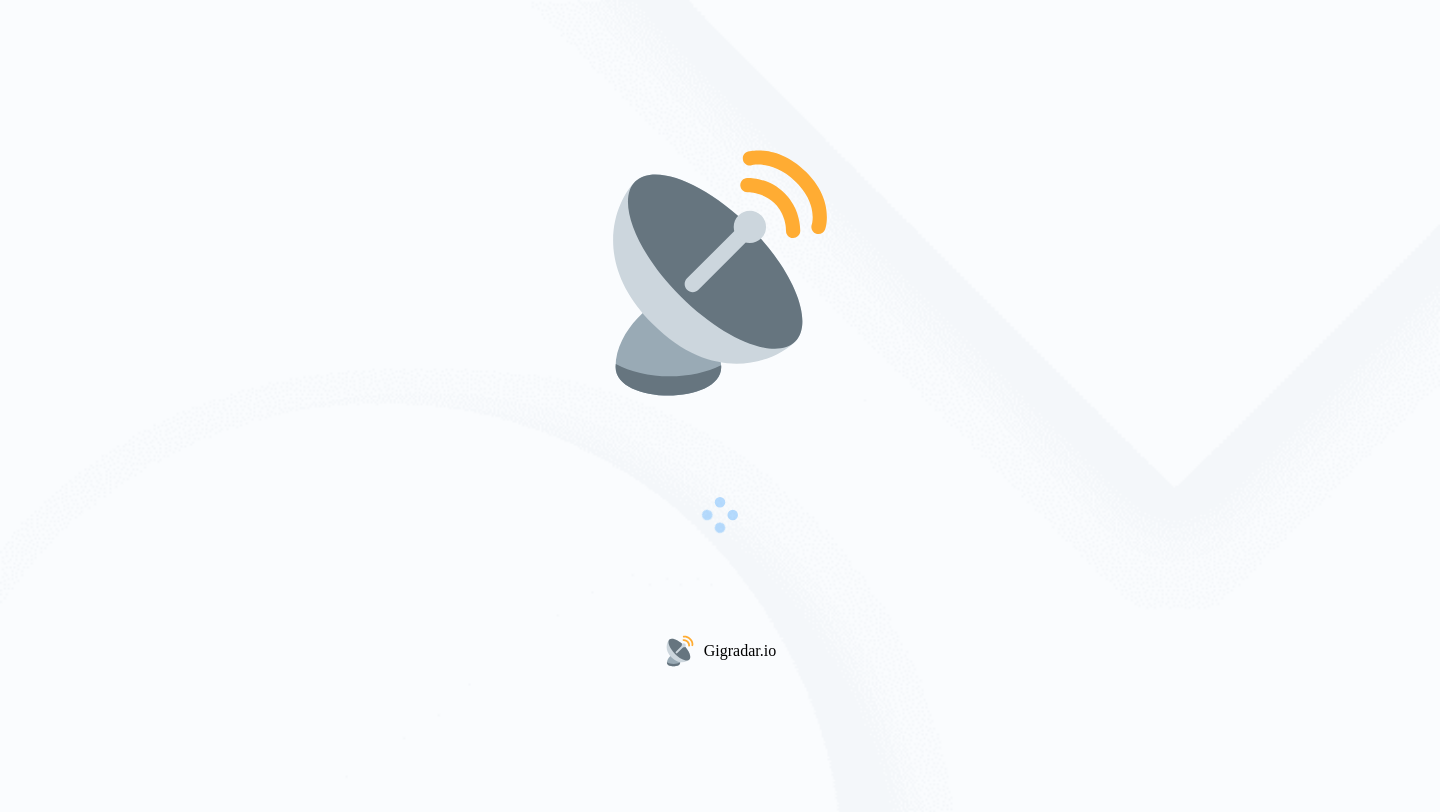 scroll, scrollTop: 0, scrollLeft: 0, axis: both 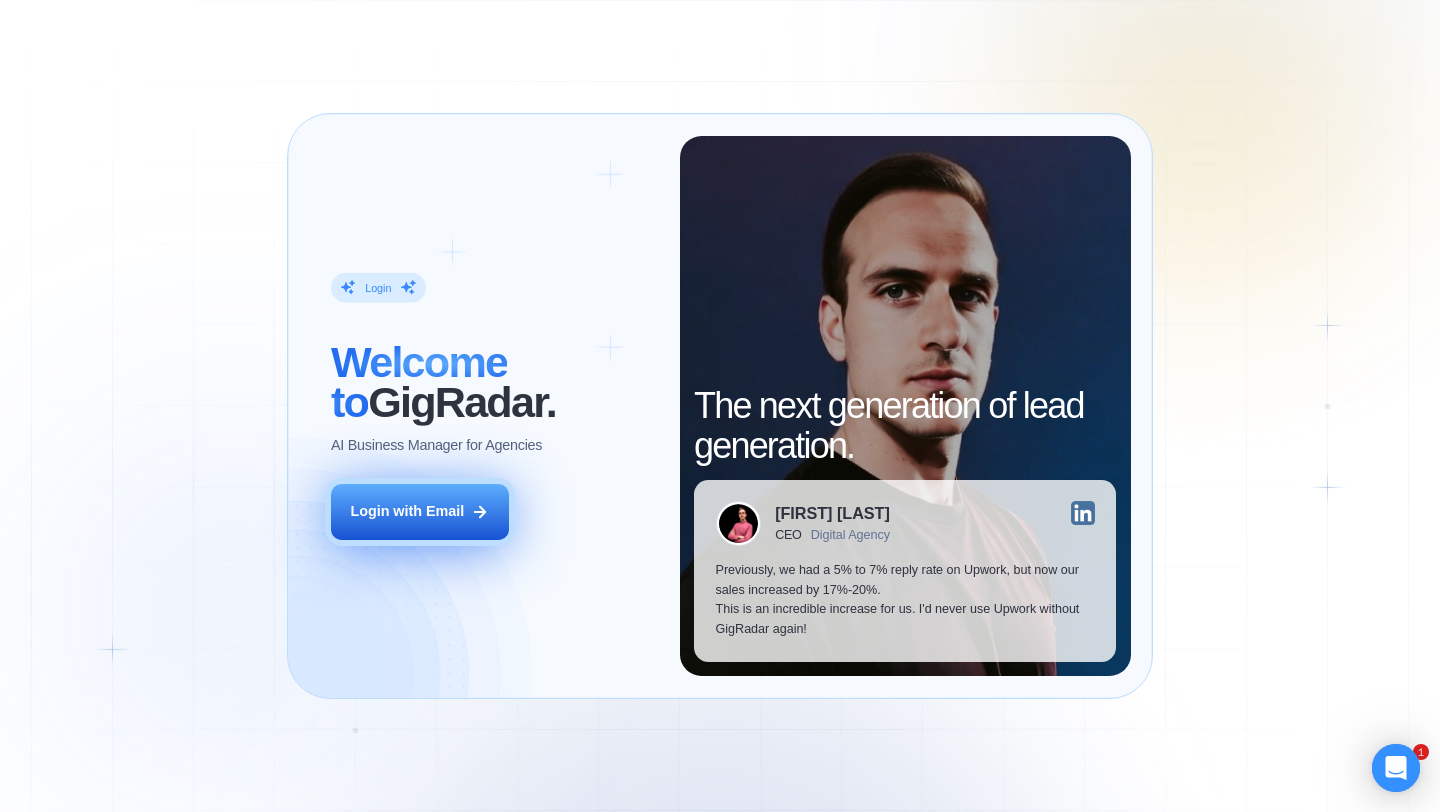 click on "Login with Email" at bounding box center [407, 512] 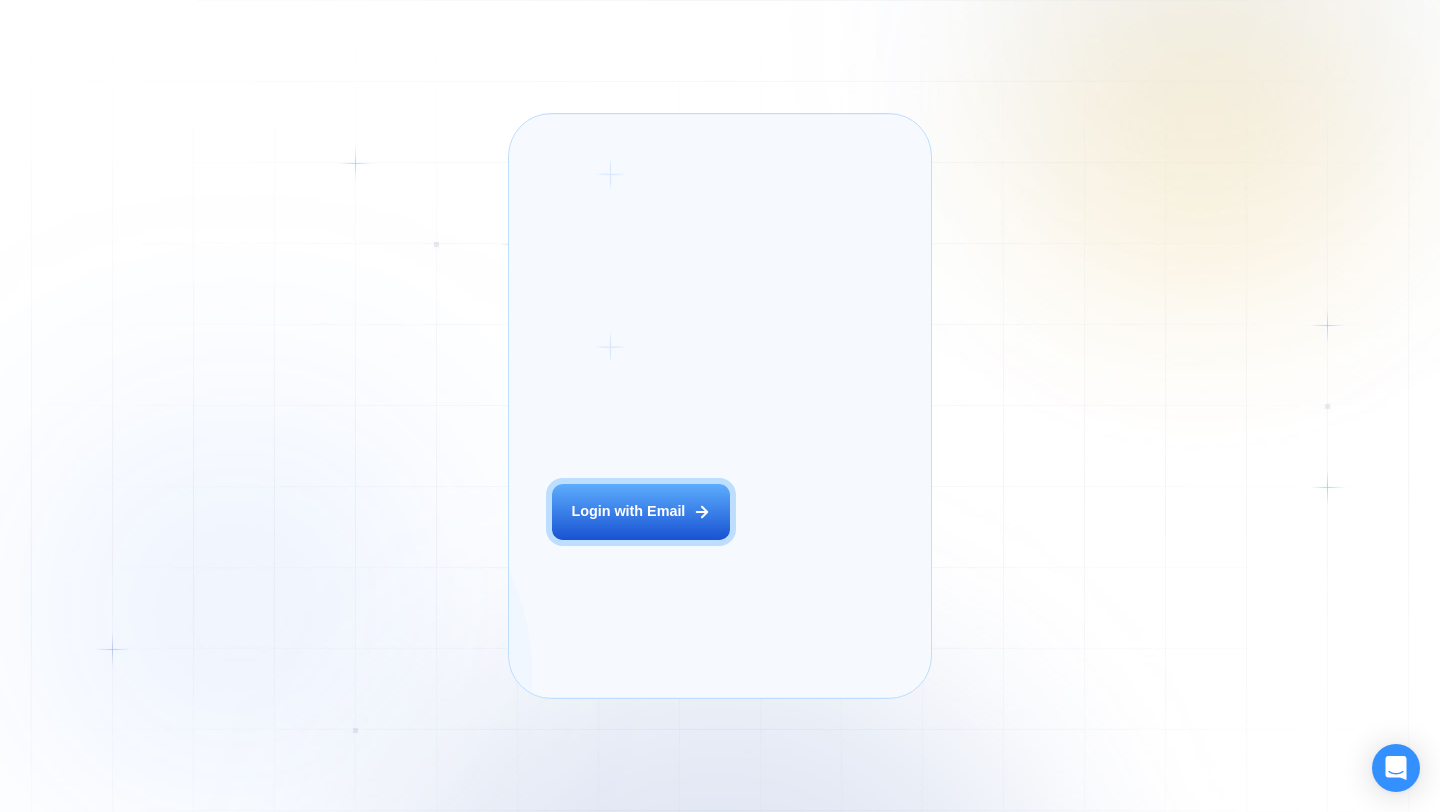 scroll, scrollTop: 0, scrollLeft: 0, axis: both 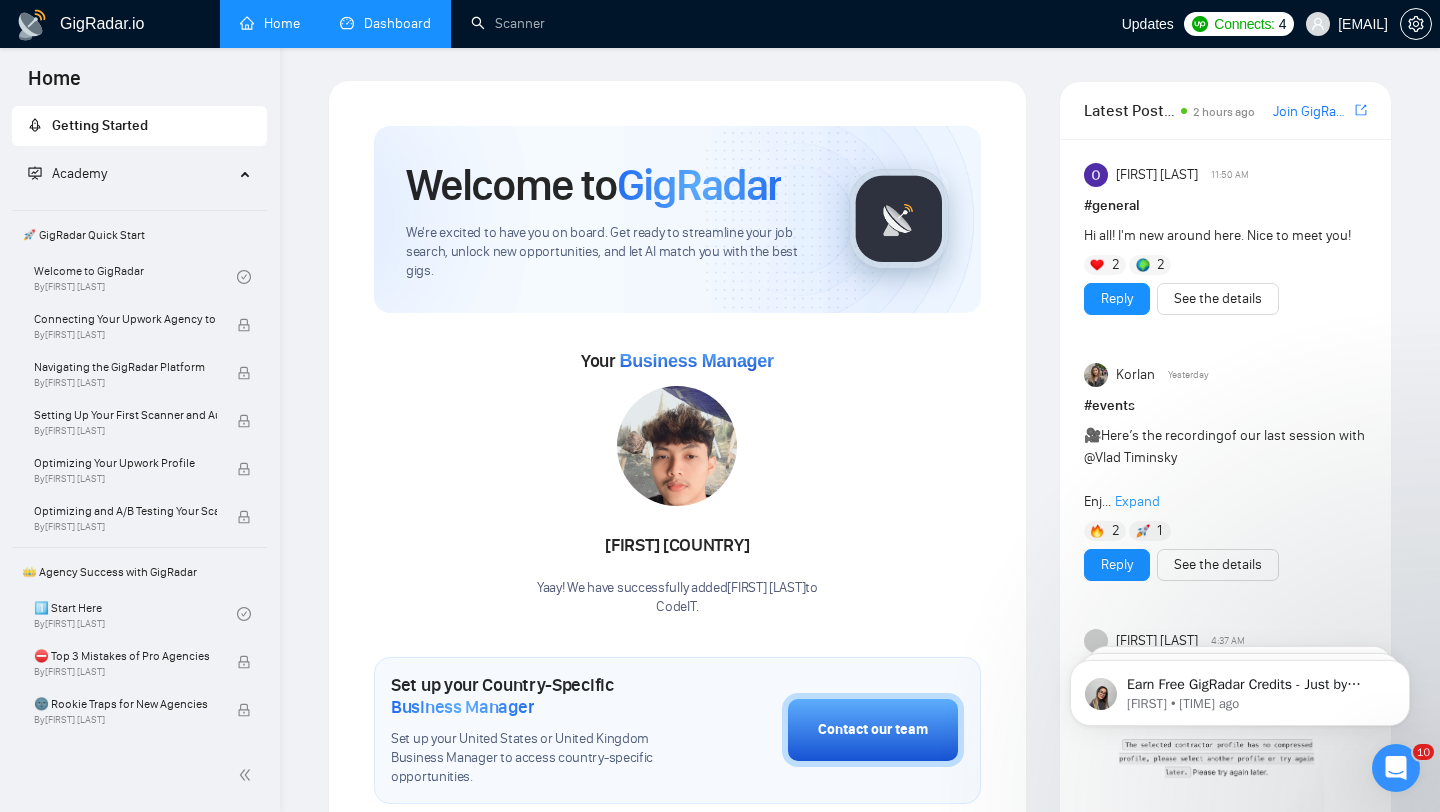 click on "Dashboard" at bounding box center [385, 23] 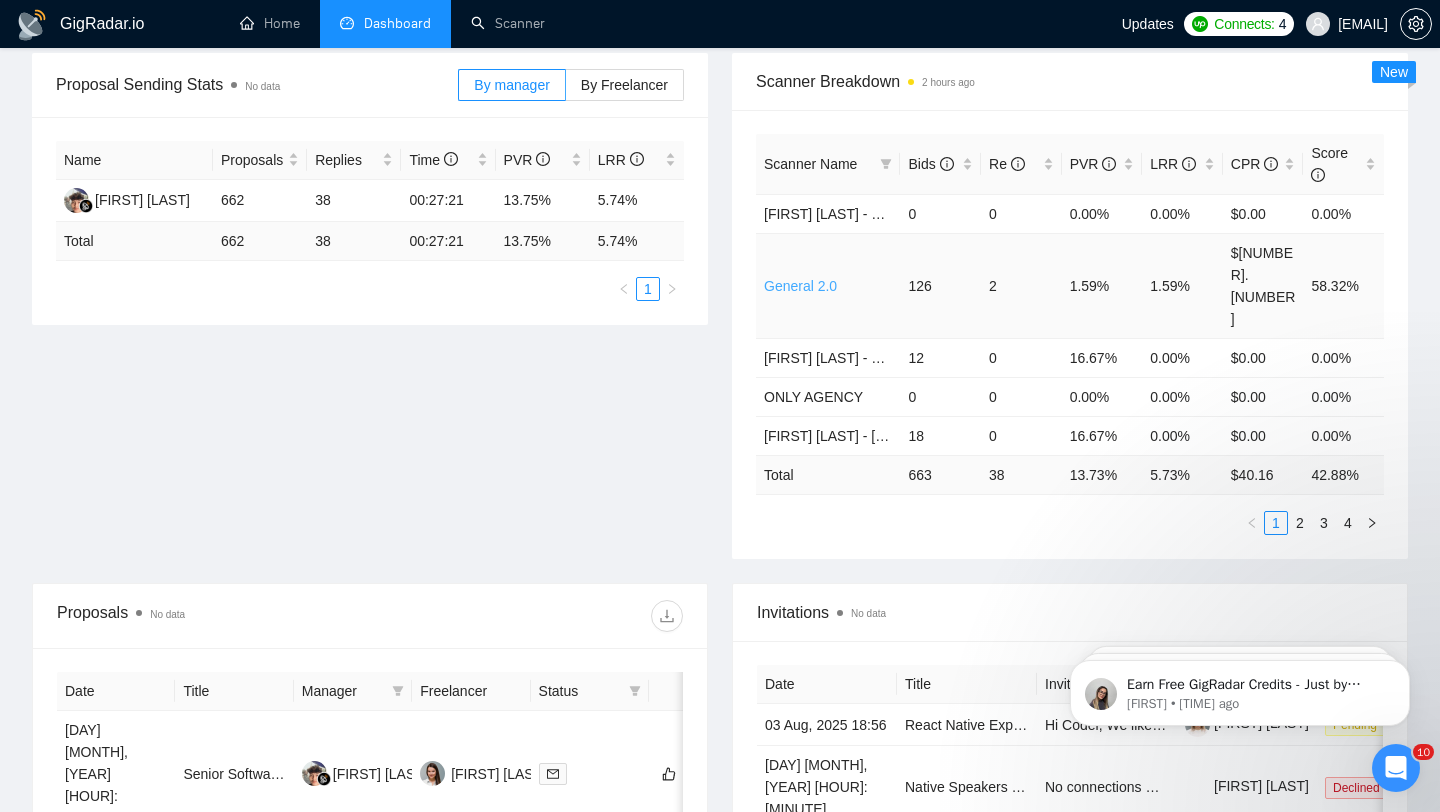 scroll, scrollTop: 291, scrollLeft: 0, axis: vertical 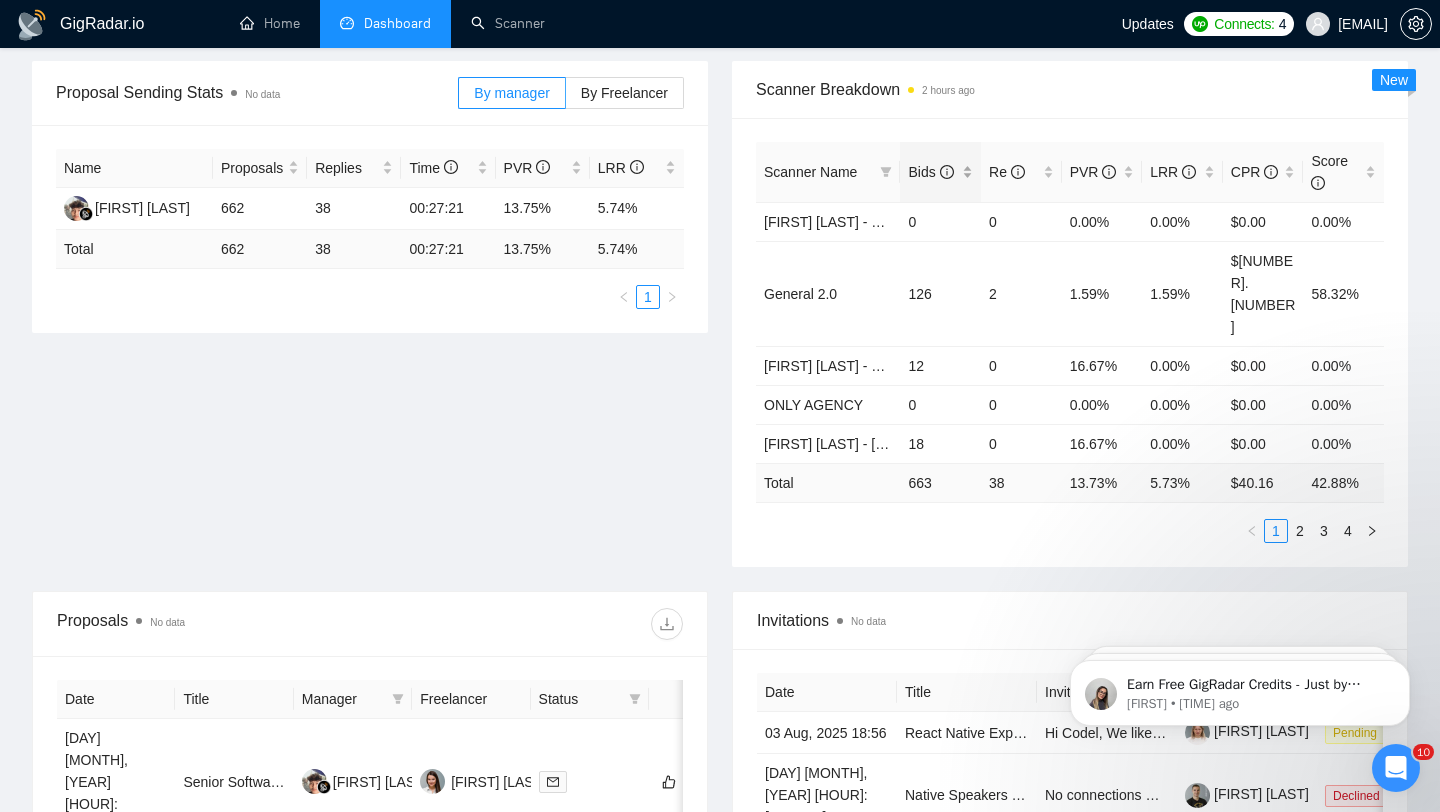 click on "Bids" at bounding box center [933, 172] 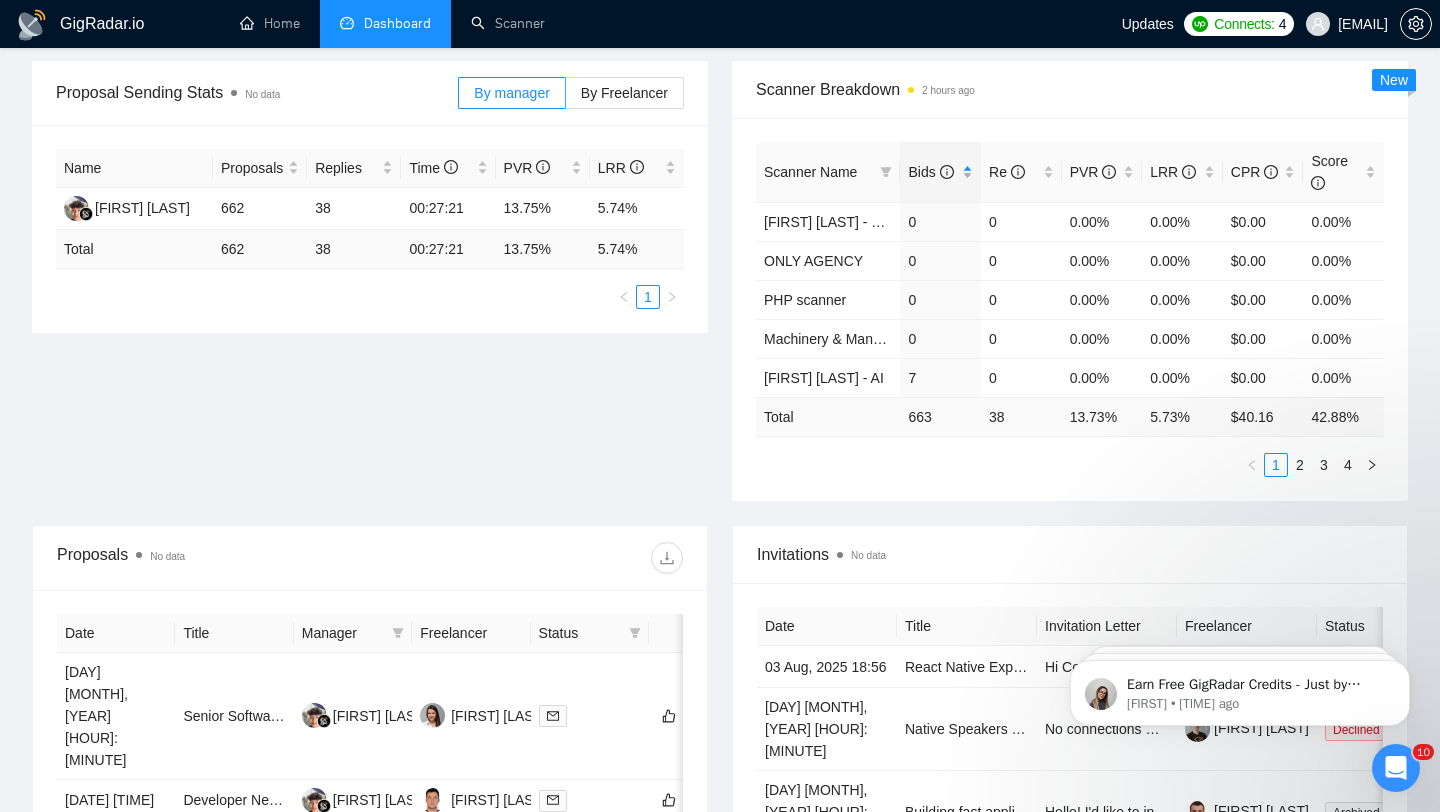click on "Bids" at bounding box center (933, 172) 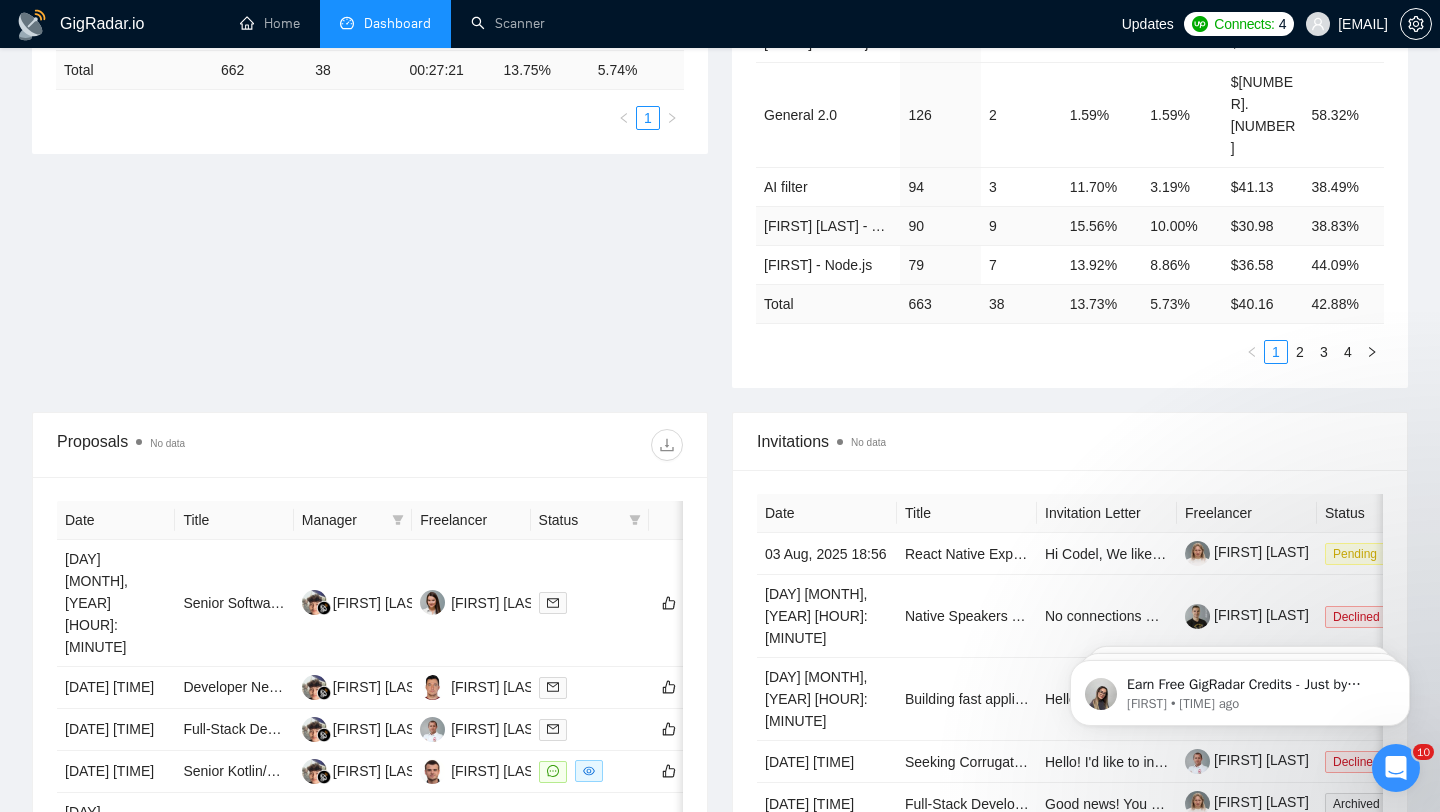 scroll, scrollTop: 472, scrollLeft: 0, axis: vertical 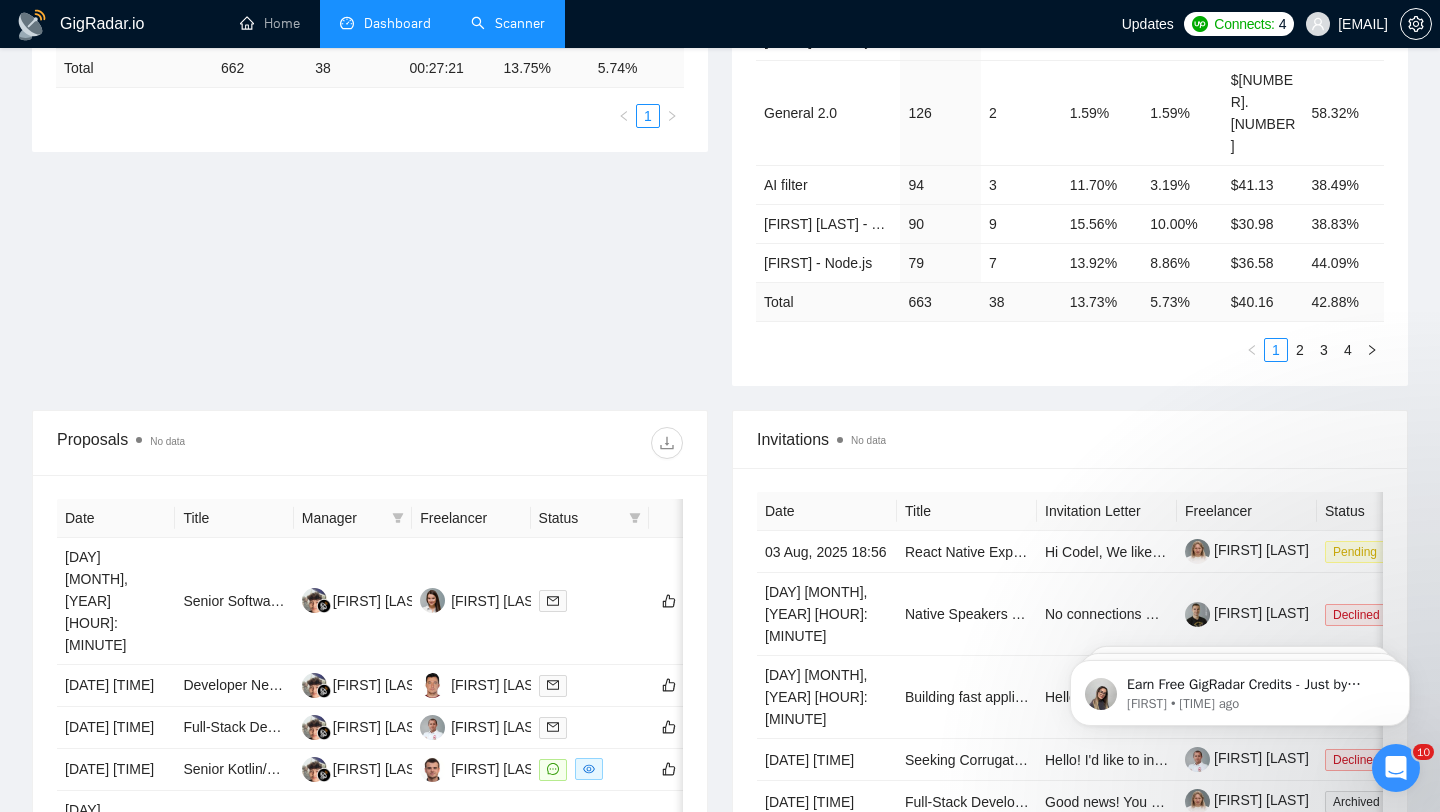 click on "Scanner" at bounding box center (508, 23) 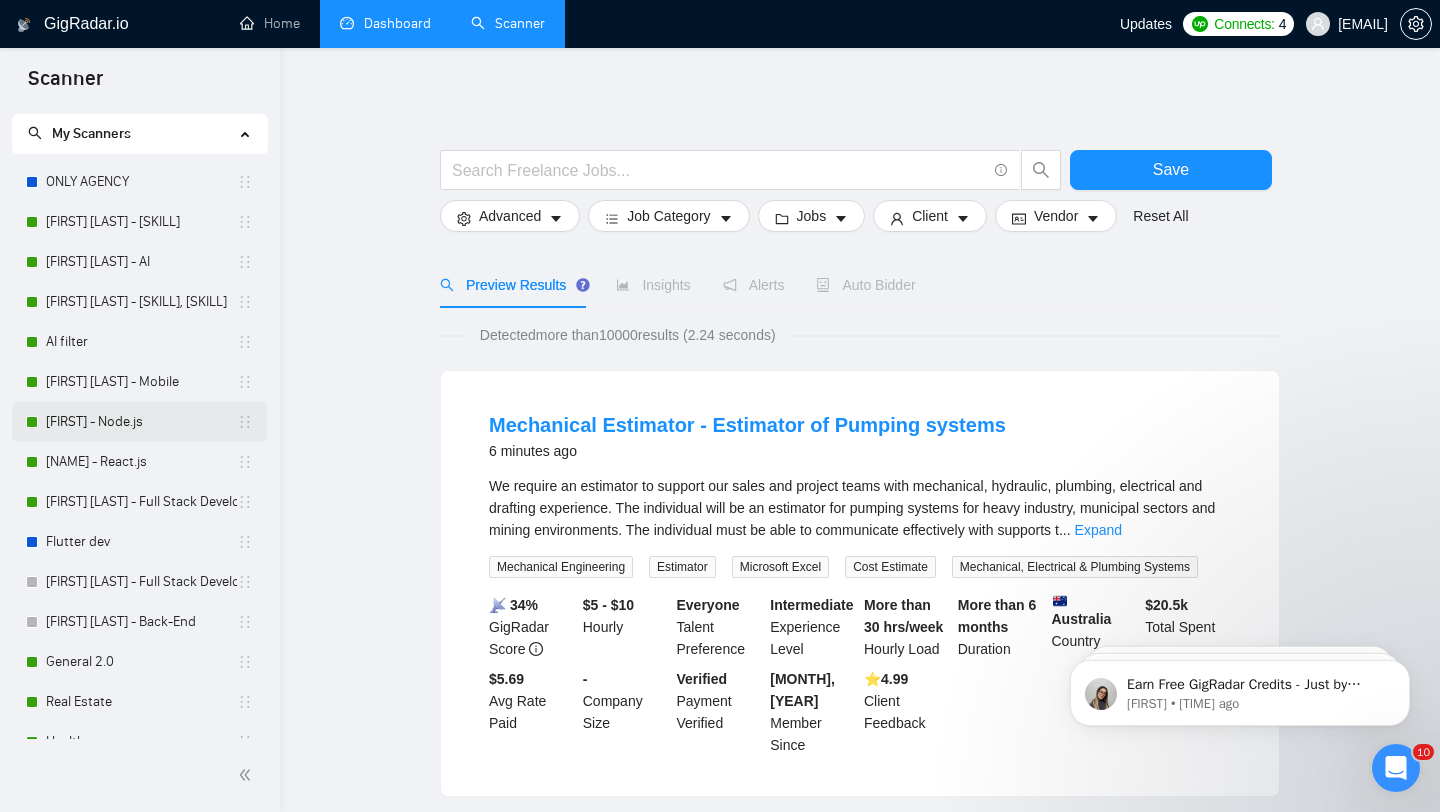 scroll, scrollTop: 154, scrollLeft: 0, axis: vertical 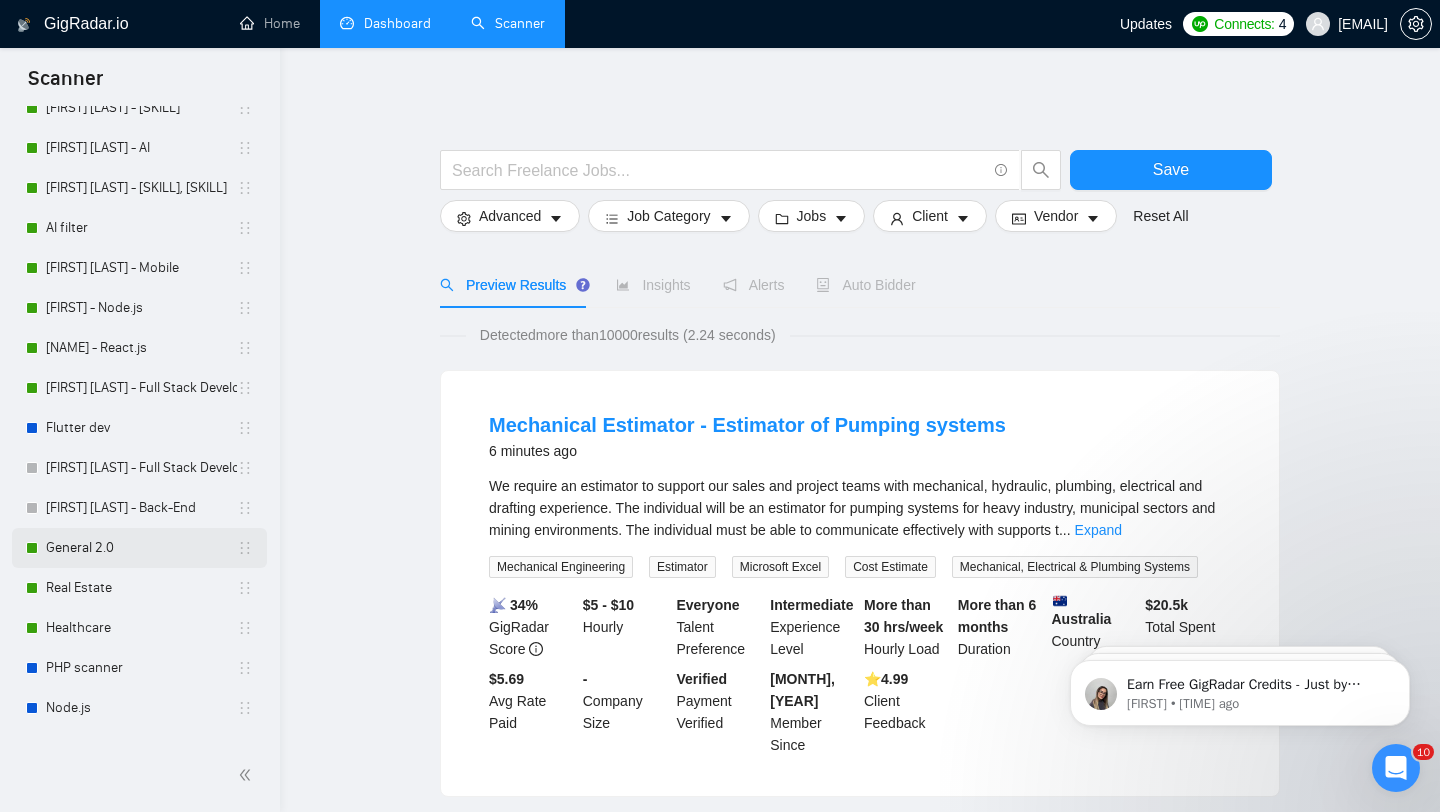 click on "General 2.0" at bounding box center [141, 548] 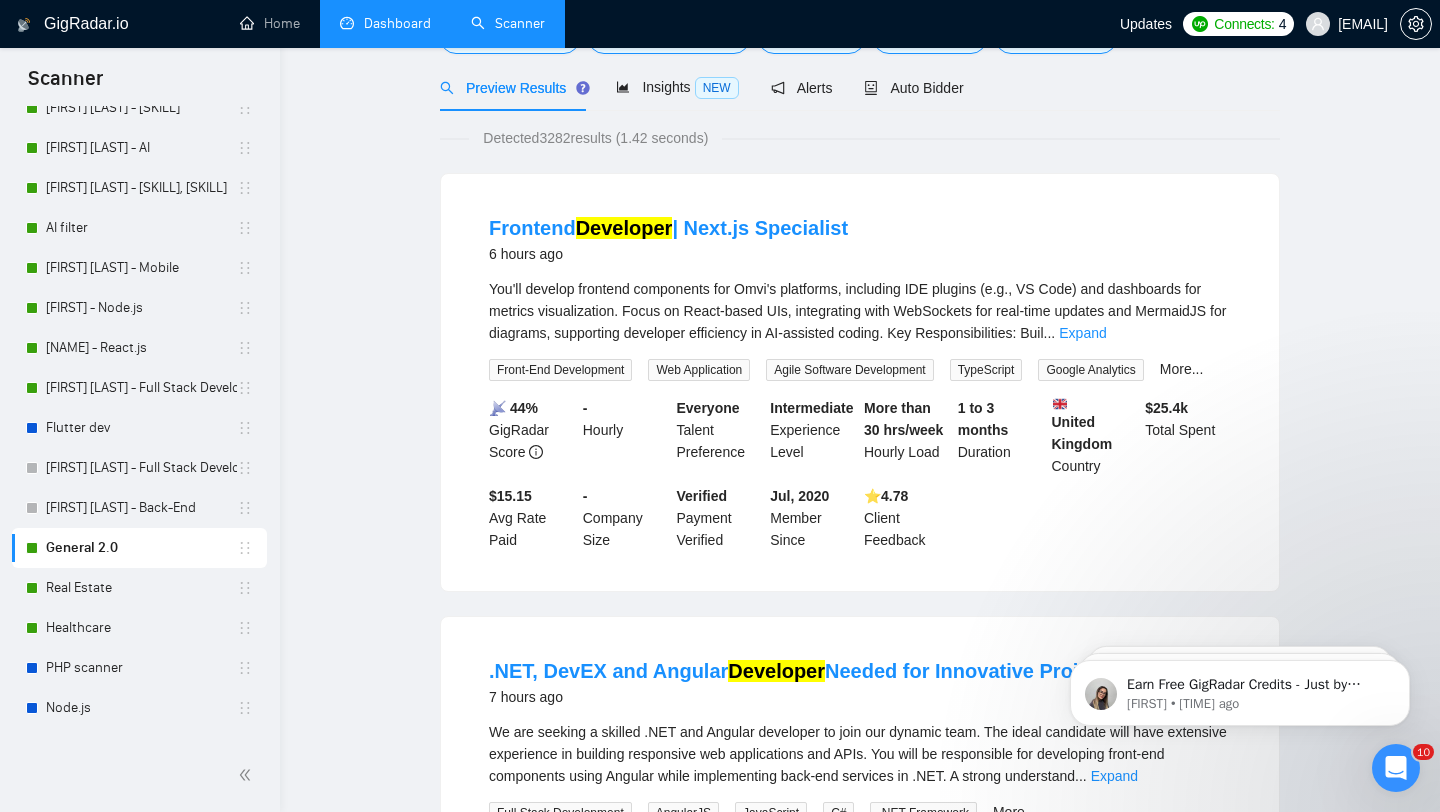 scroll, scrollTop: 0, scrollLeft: 0, axis: both 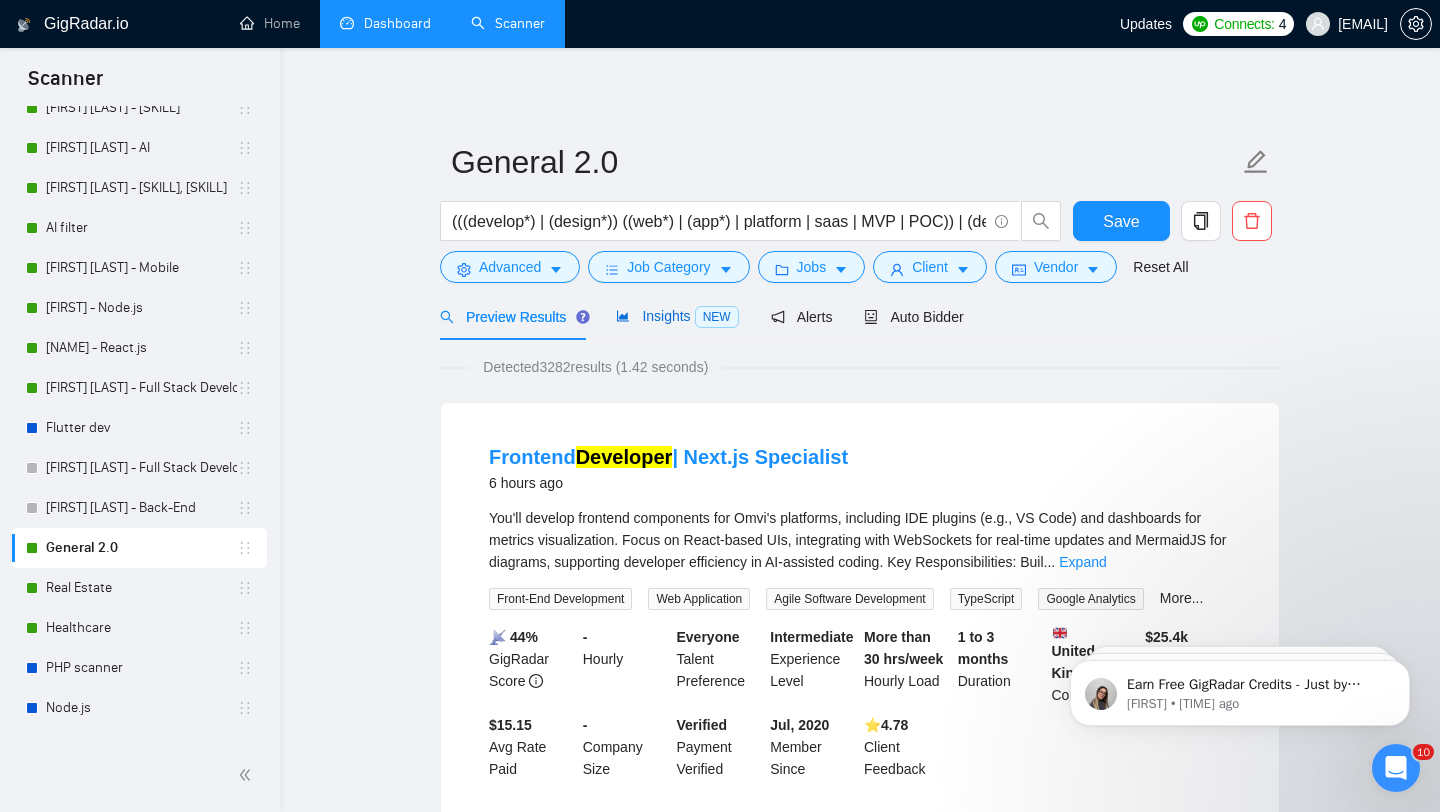 click on "Insights NEW" at bounding box center [677, 316] 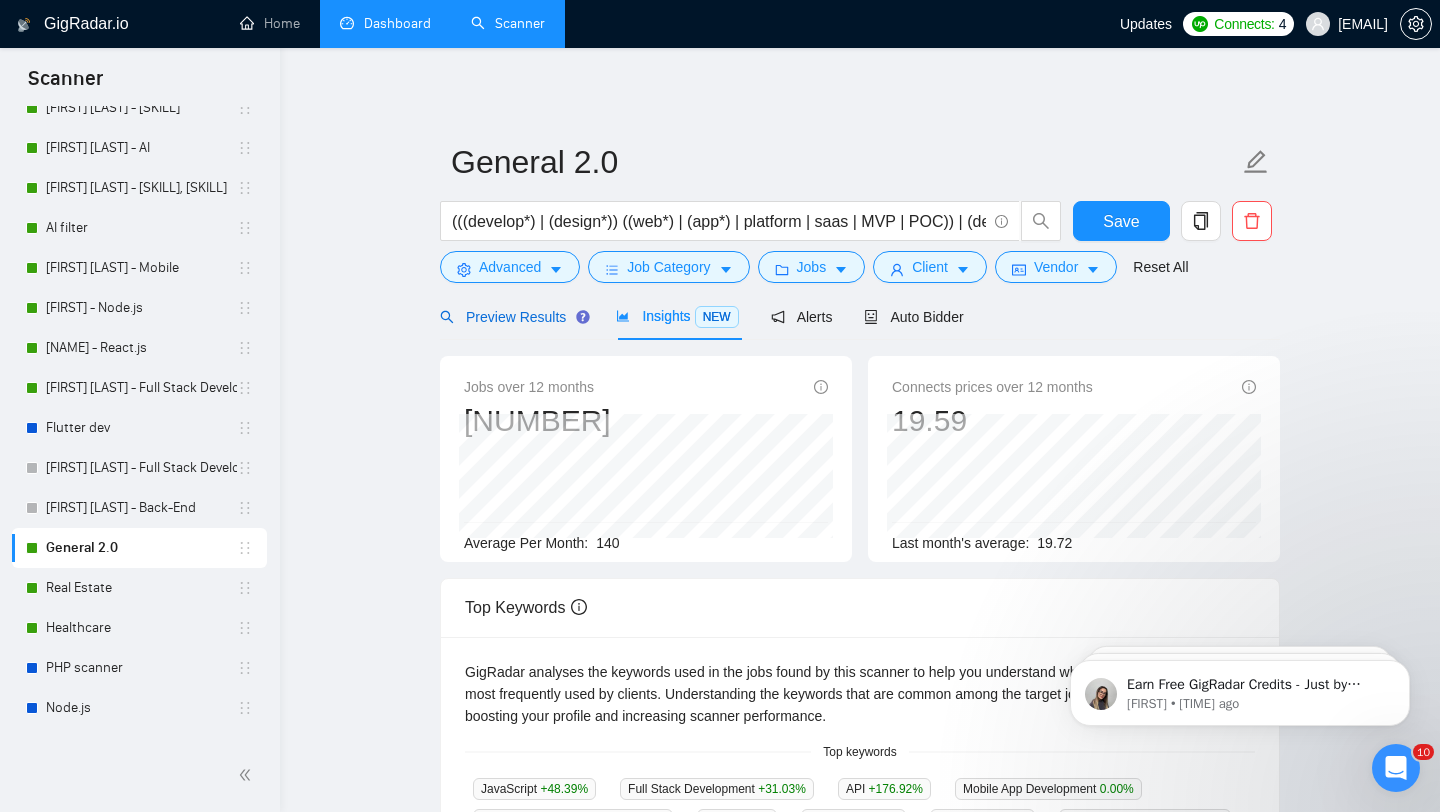 click on "Preview Results" at bounding box center [512, 317] 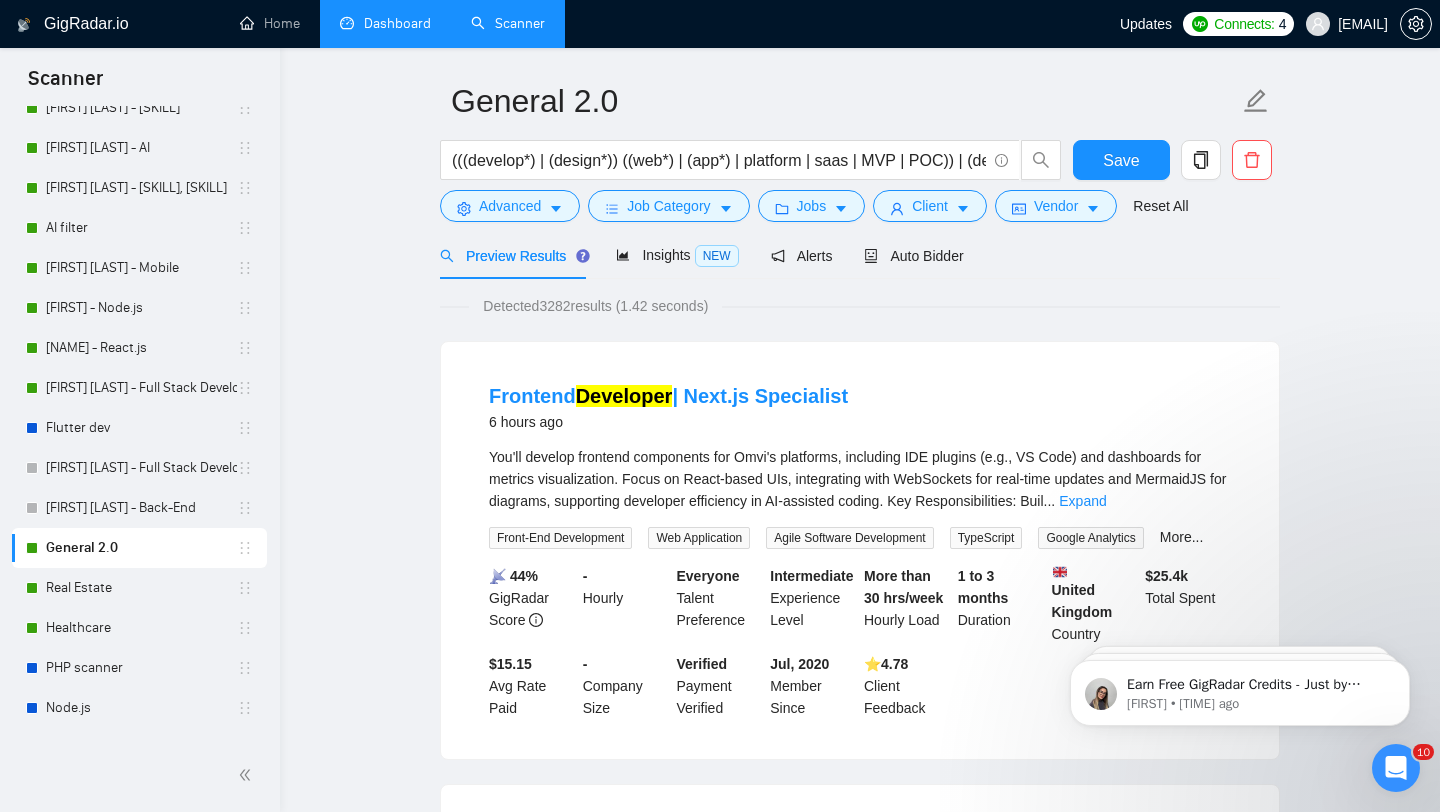 scroll, scrollTop: 127, scrollLeft: 0, axis: vertical 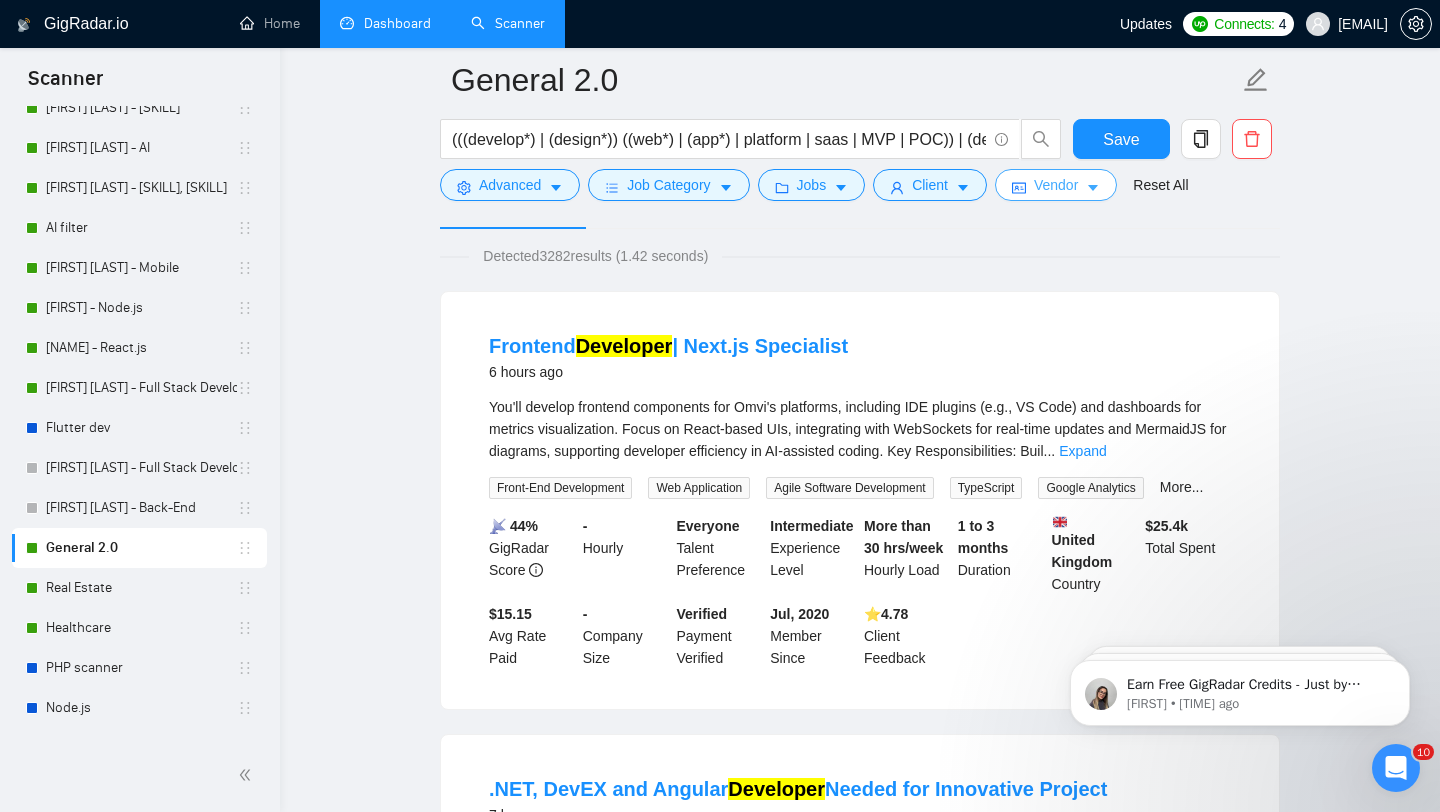 click 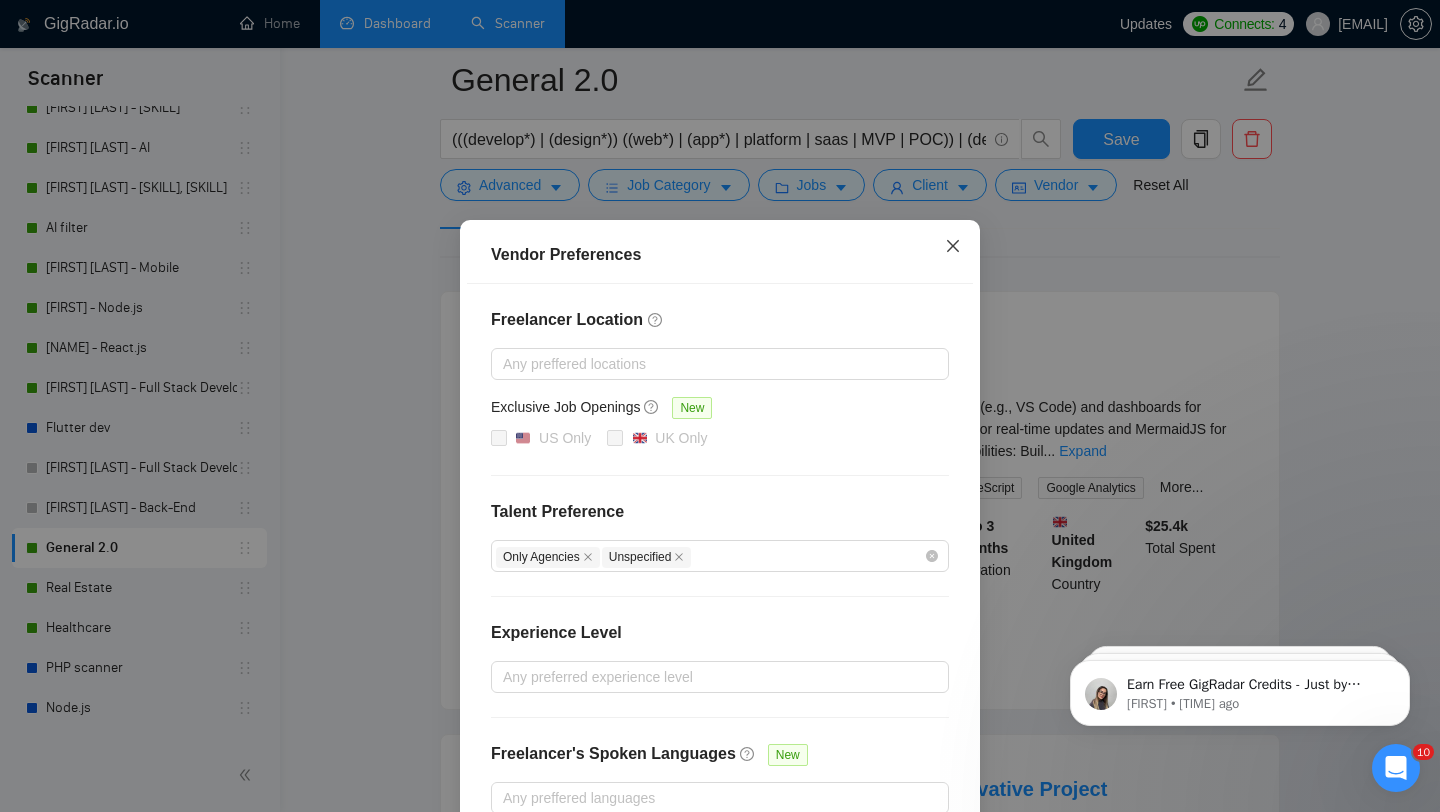 click 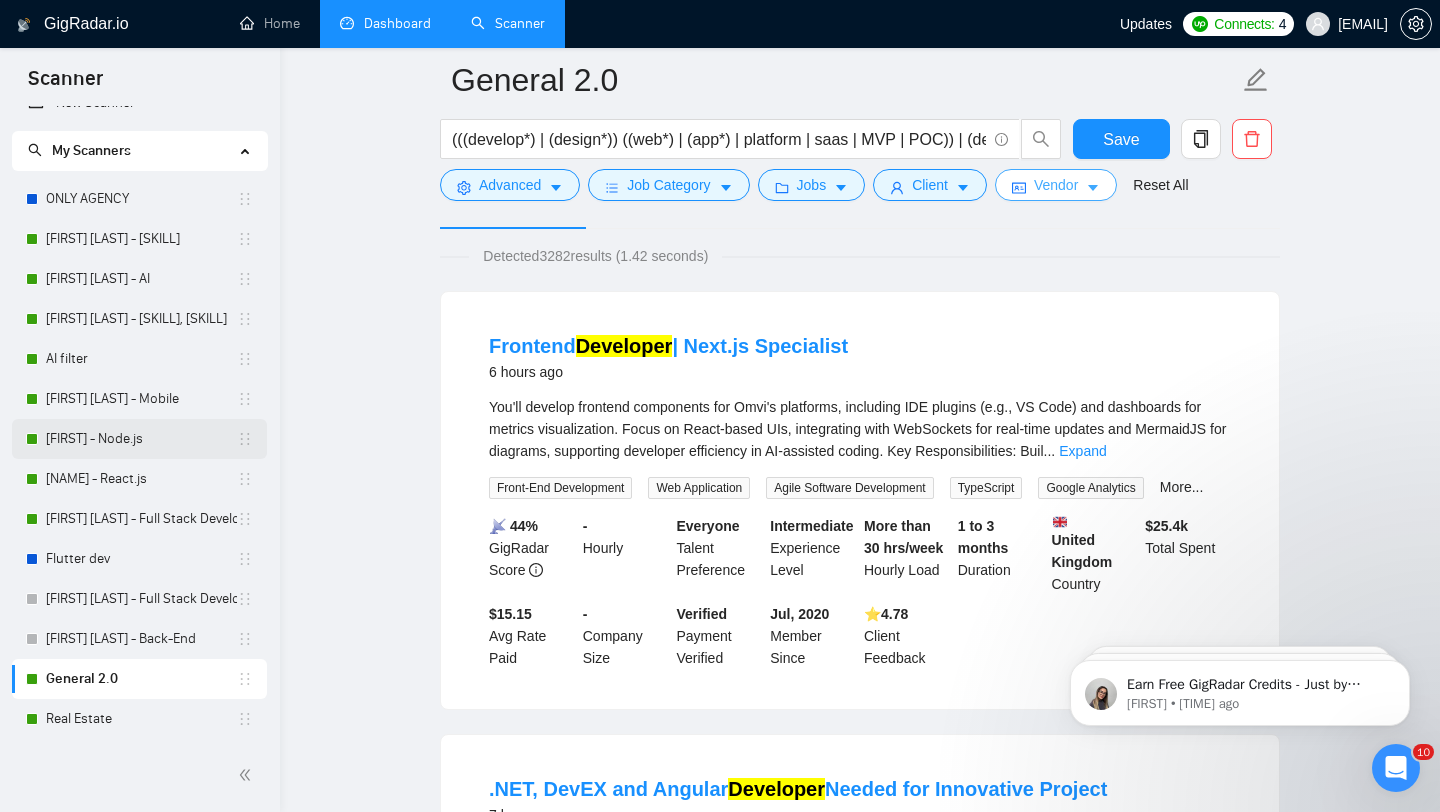 scroll, scrollTop: 0, scrollLeft: 0, axis: both 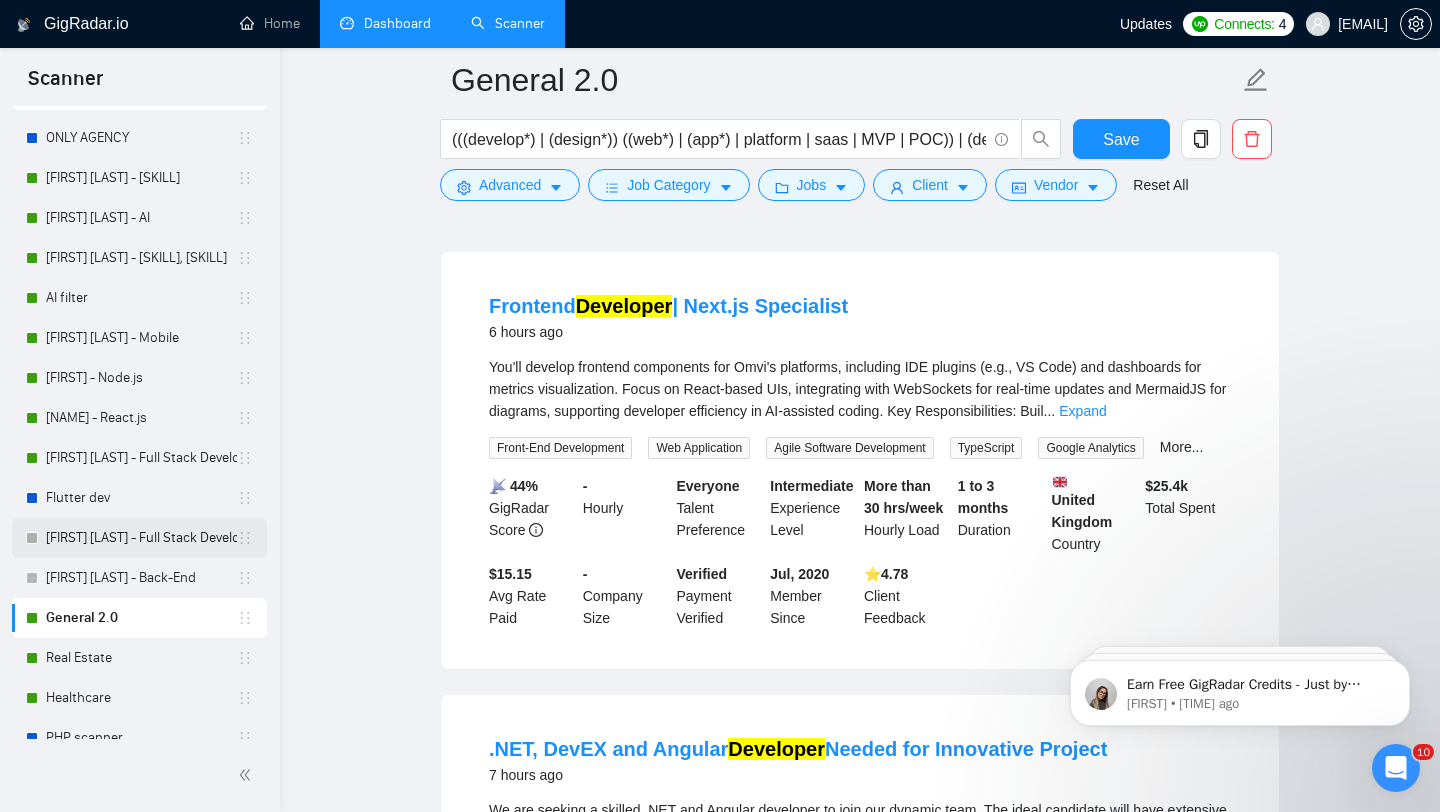 click on "[FIRST] [LAST] - Full Stack Developer" at bounding box center (141, 538) 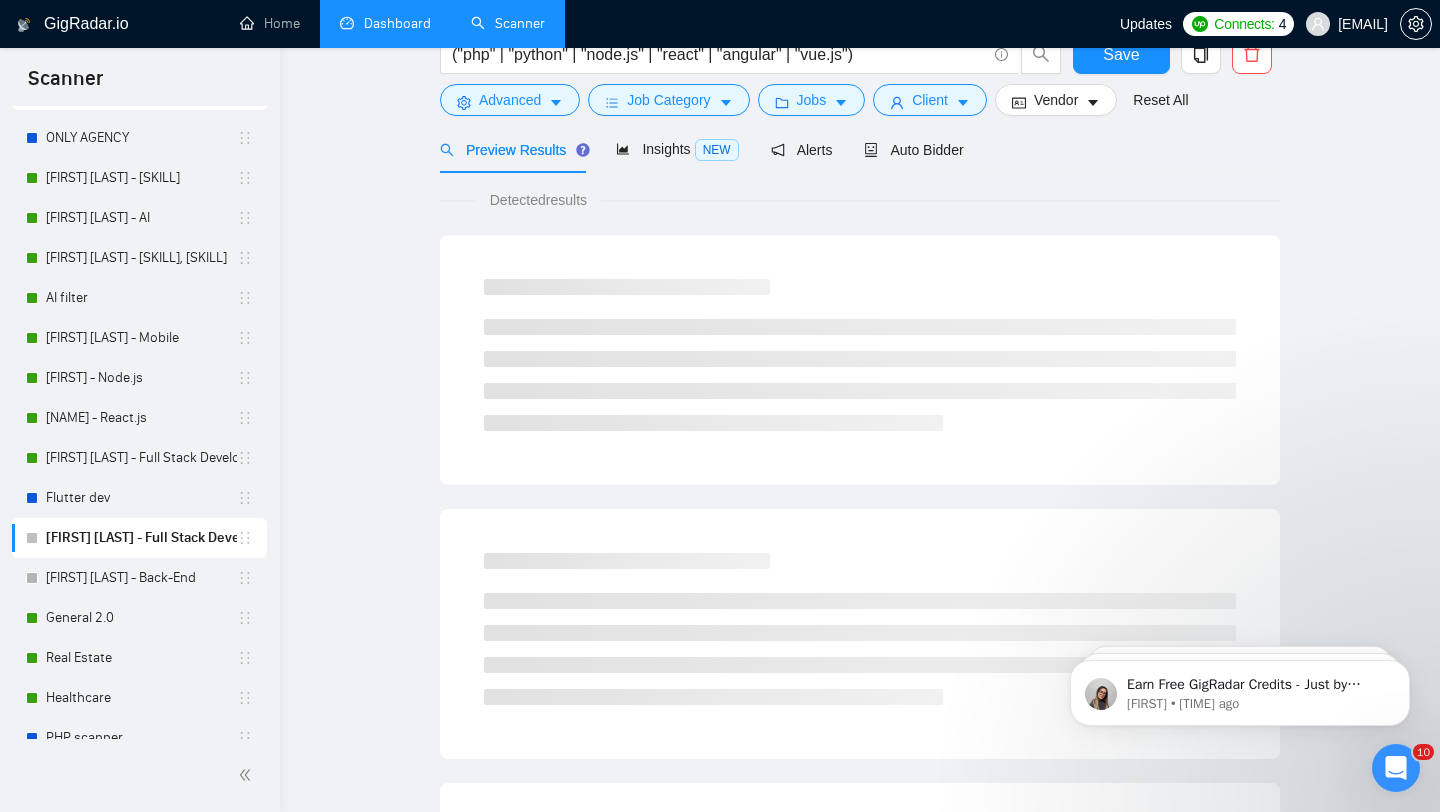 scroll, scrollTop: 0, scrollLeft: 0, axis: both 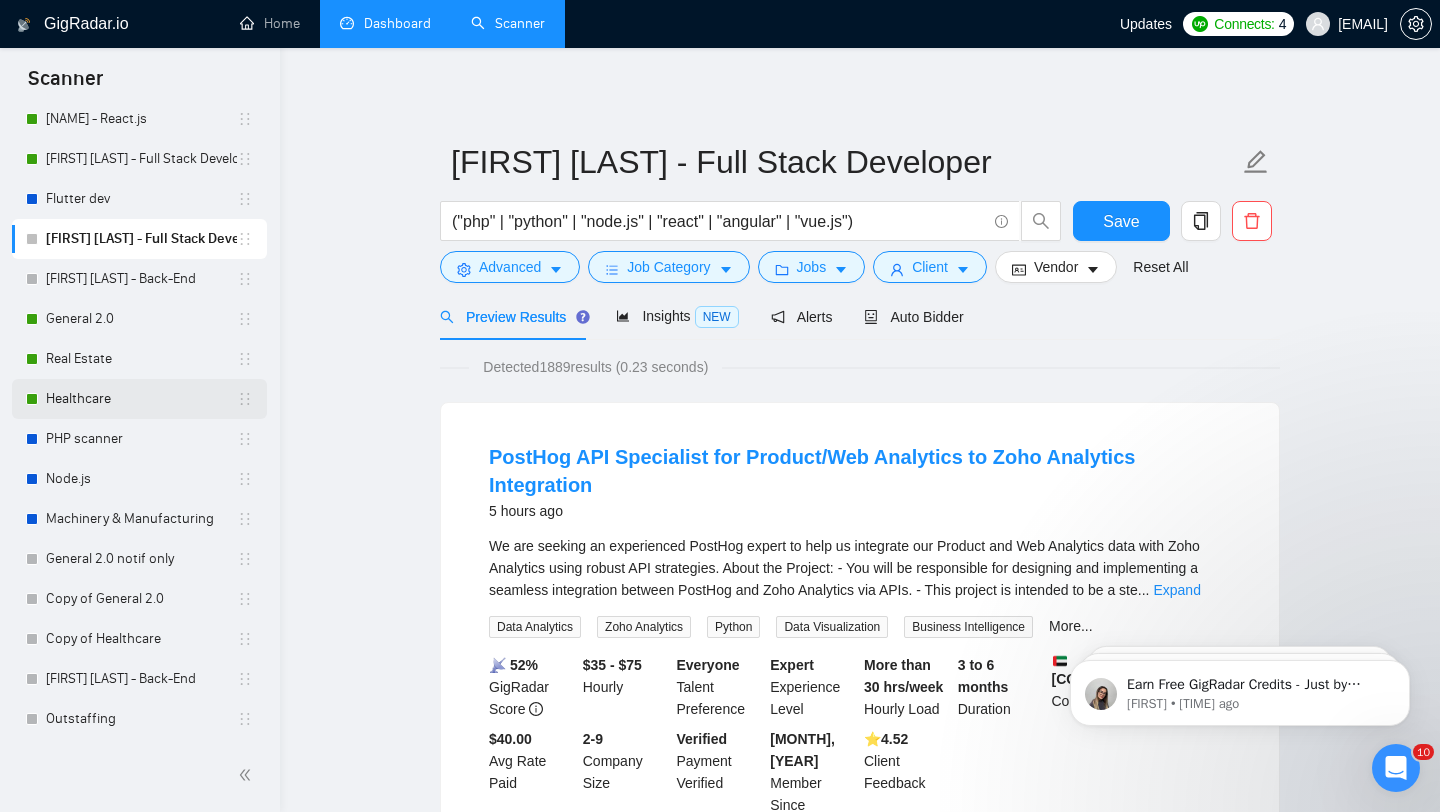 click on "Healthcare" at bounding box center [141, 399] 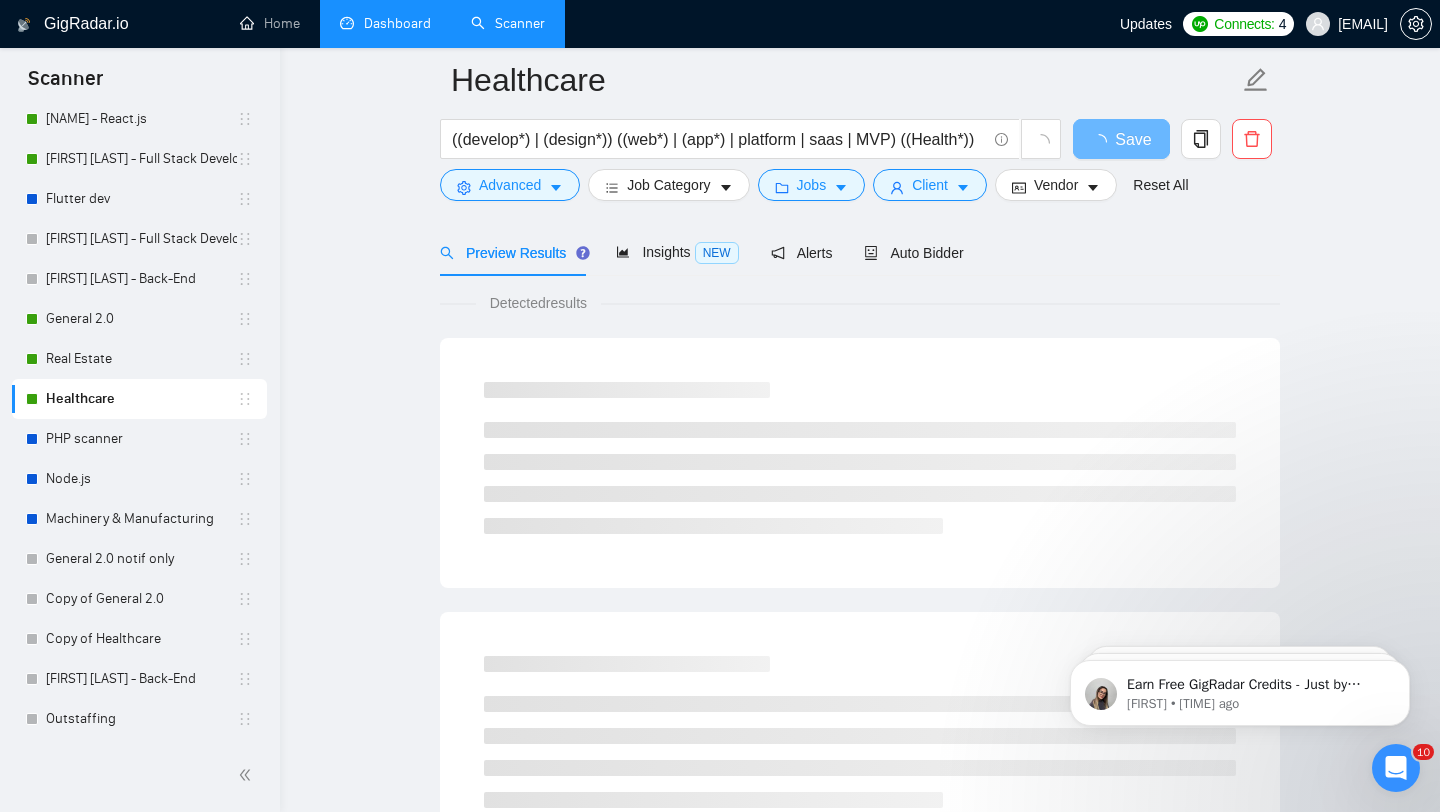 scroll, scrollTop: 138, scrollLeft: 0, axis: vertical 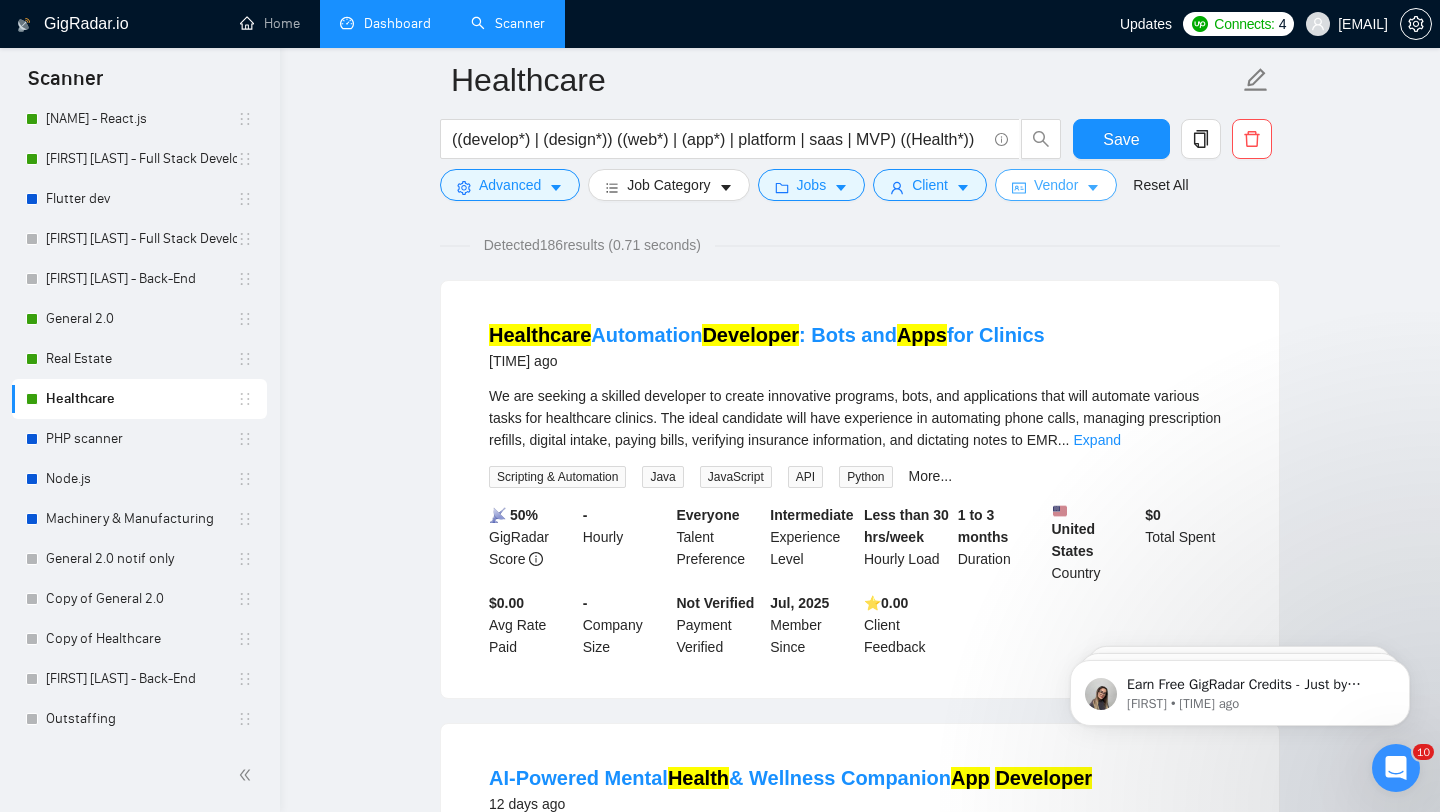 click on "Vendor" at bounding box center [1056, 185] 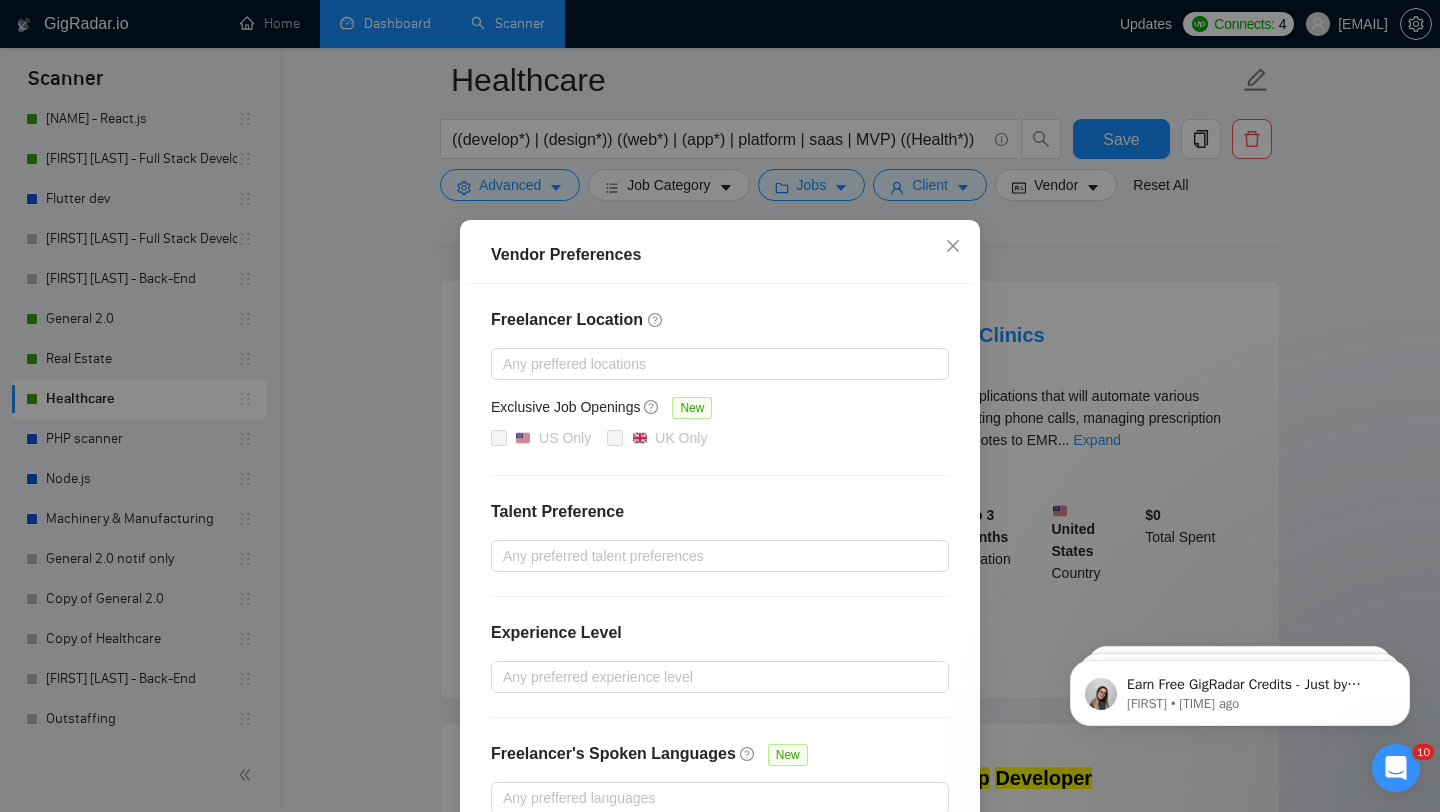 click on "Vendor Preferences Freelancer Location     Any preffered locations Exclusive Job Openings New US Only UK Only Talent Preference   Any preferred talent preferences Experience Level   Any preferred experience level Freelancer's Spoken Languages New   Any preffered languages Reset OK" at bounding box center (720, 406) 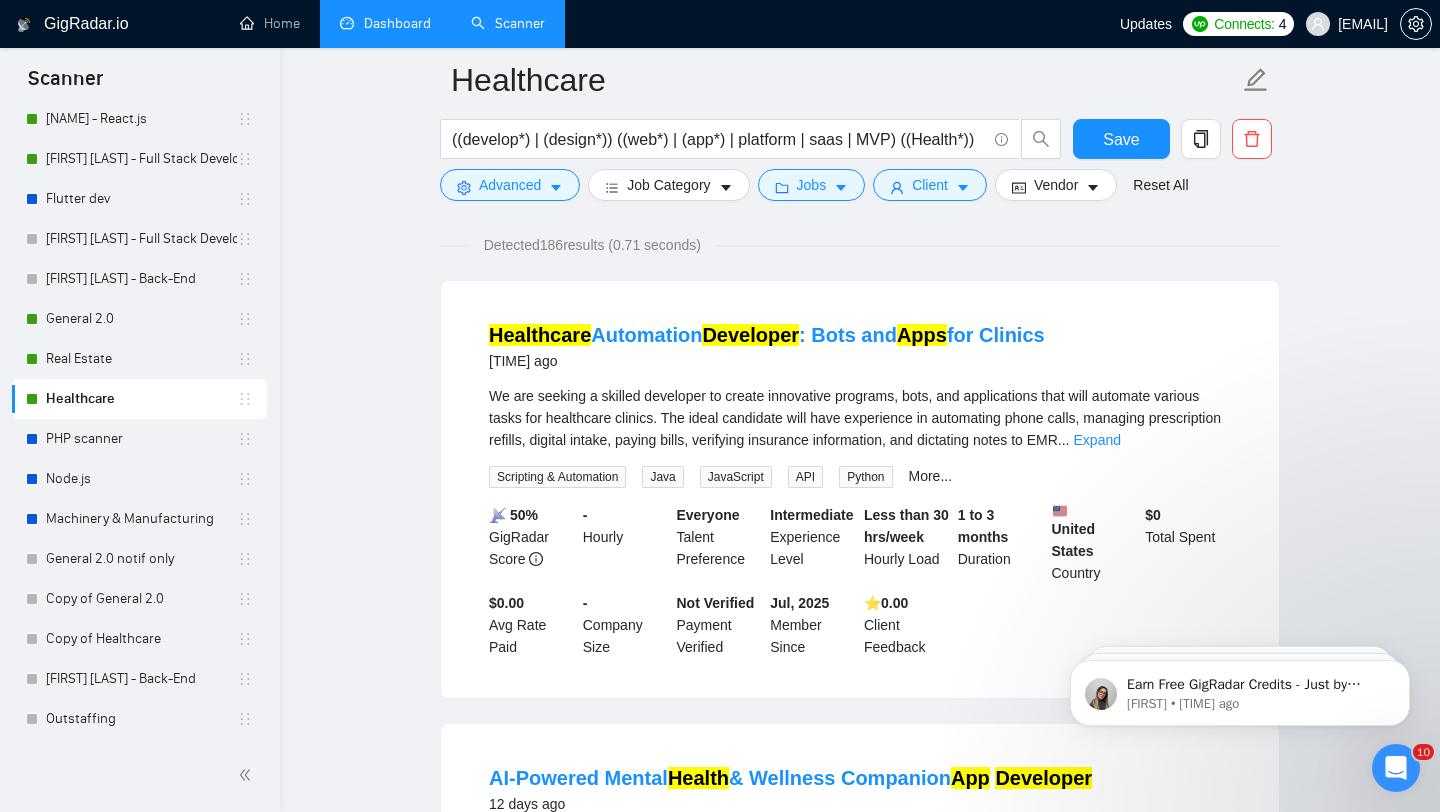 click on "Dashboard" at bounding box center (385, 23) 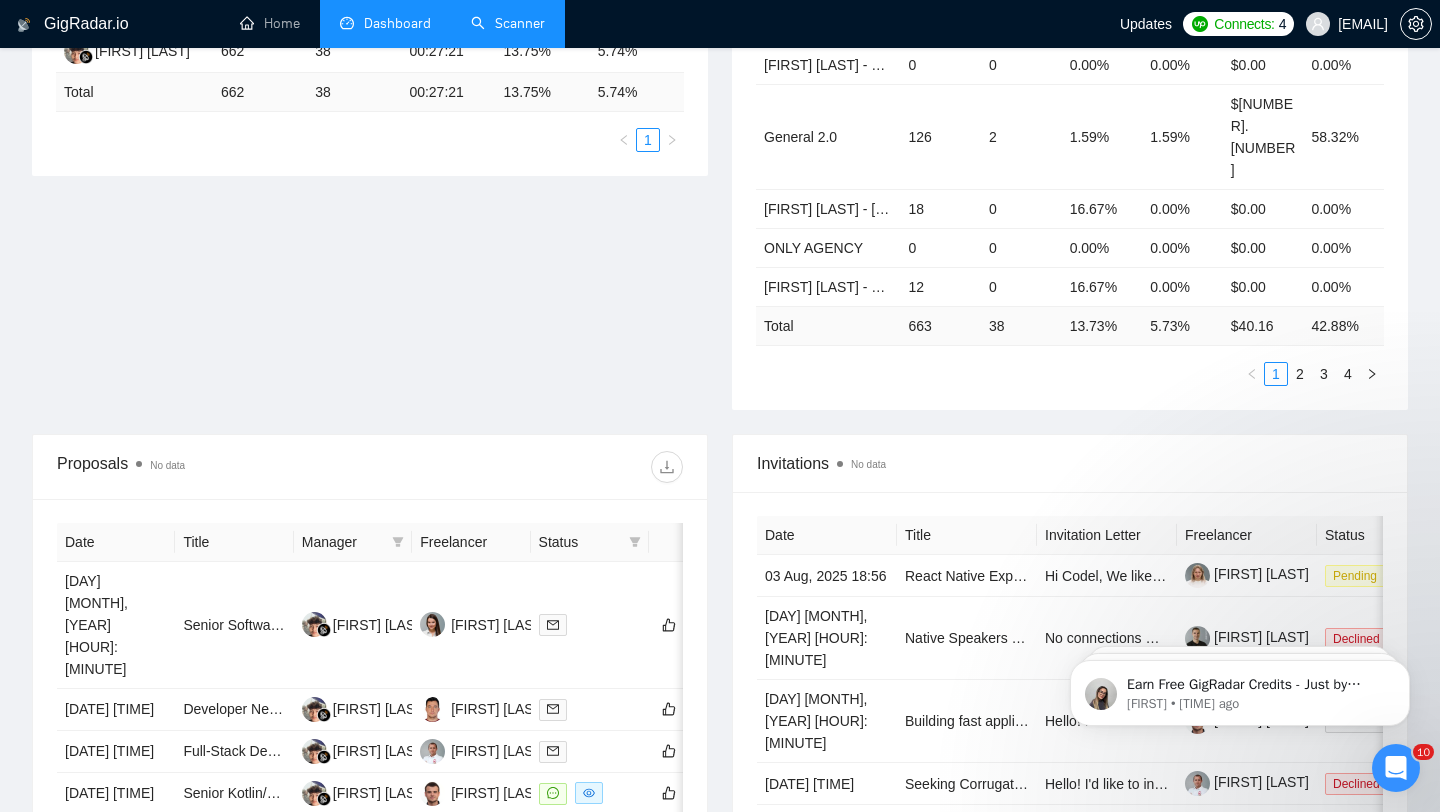scroll, scrollTop: 462, scrollLeft: 0, axis: vertical 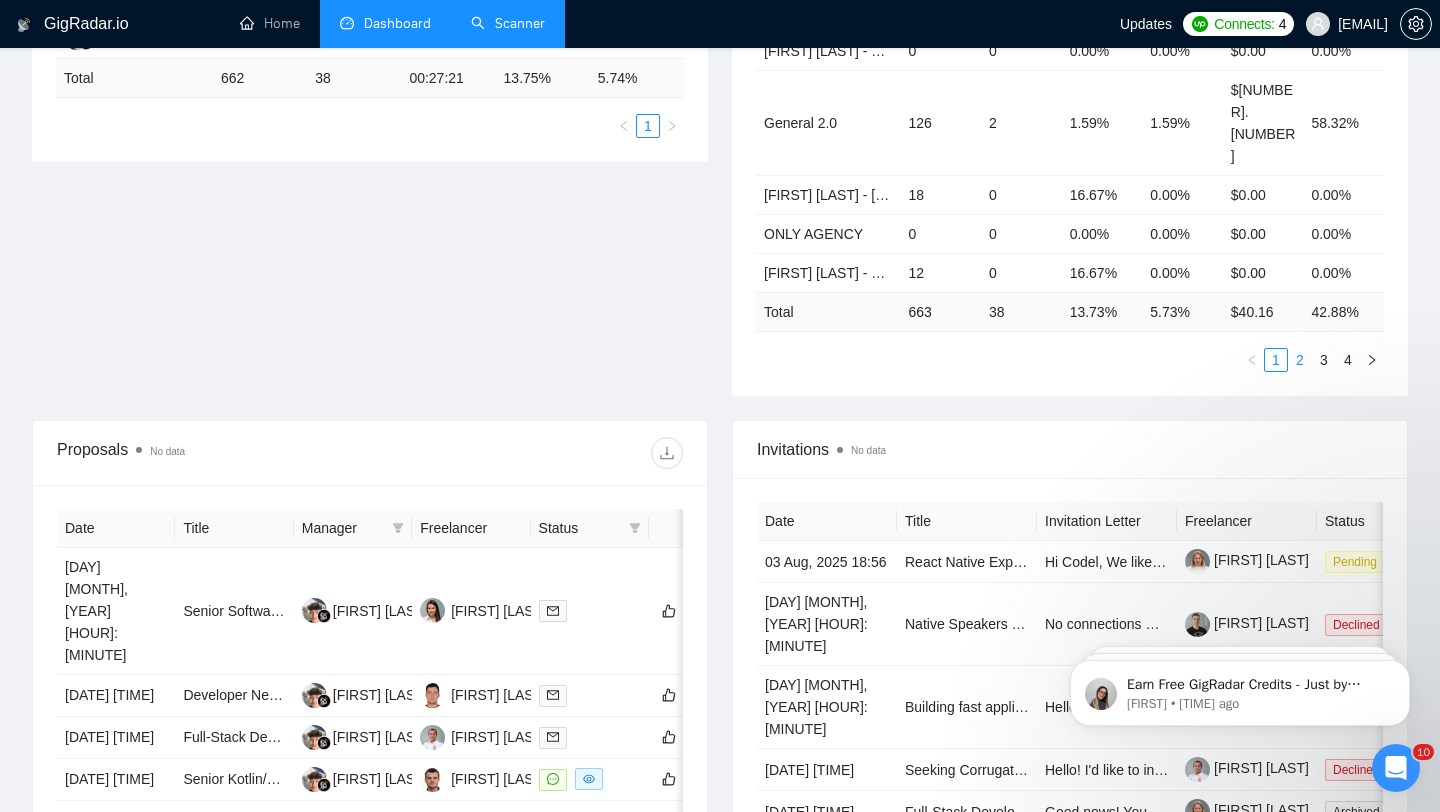 click on "2" at bounding box center (1300, 360) 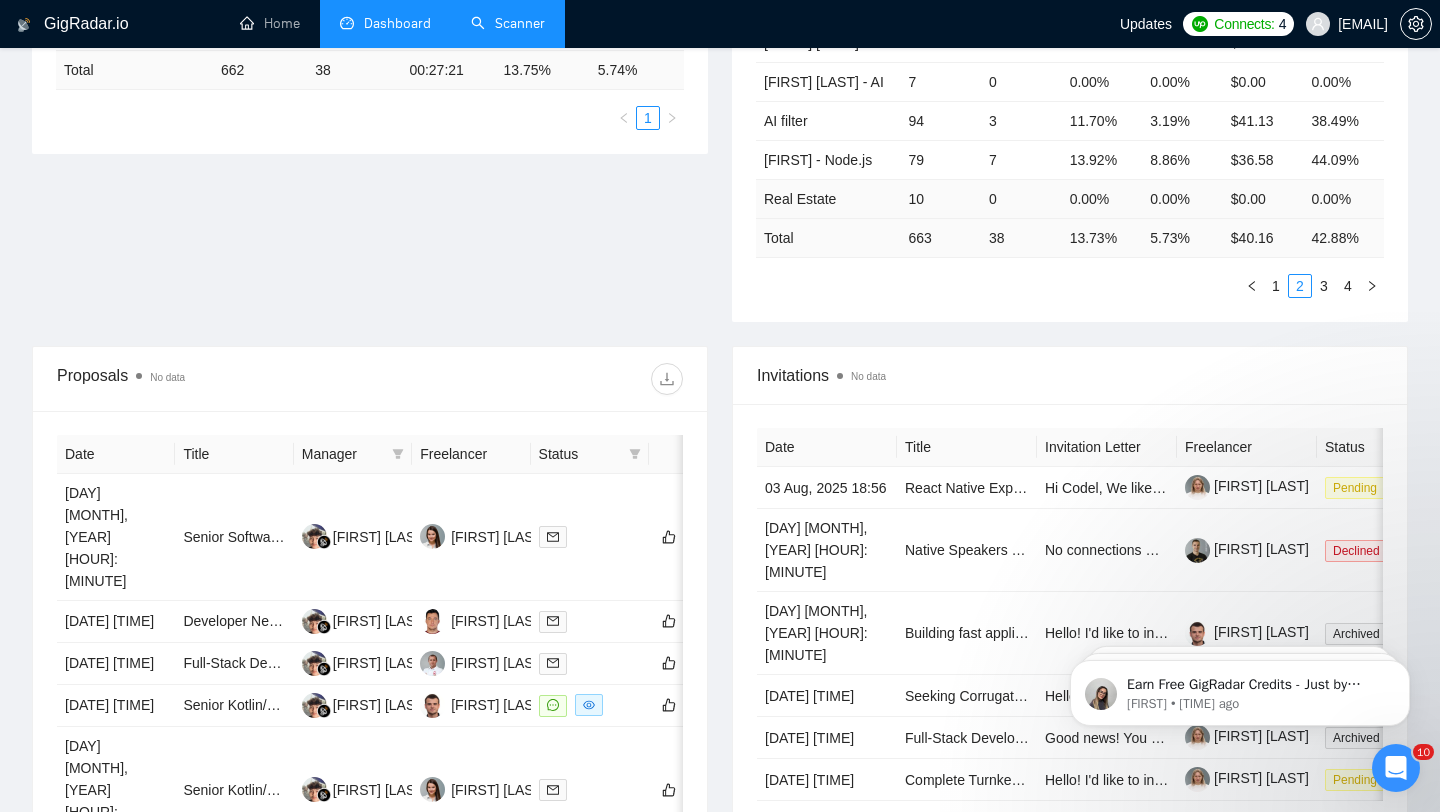 scroll, scrollTop: 475, scrollLeft: 0, axis: vertical 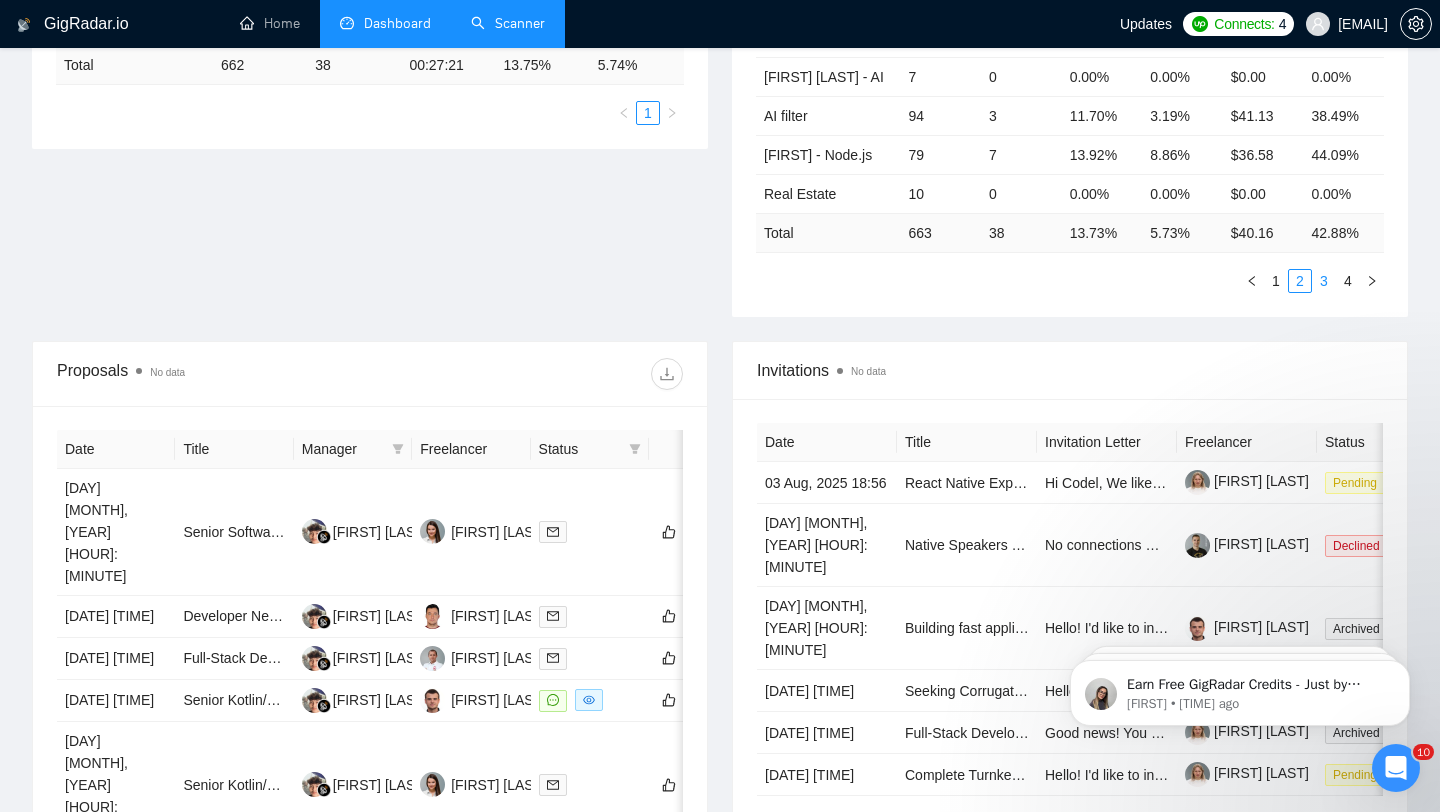 click on "3" at bounding box center [1324, 281] 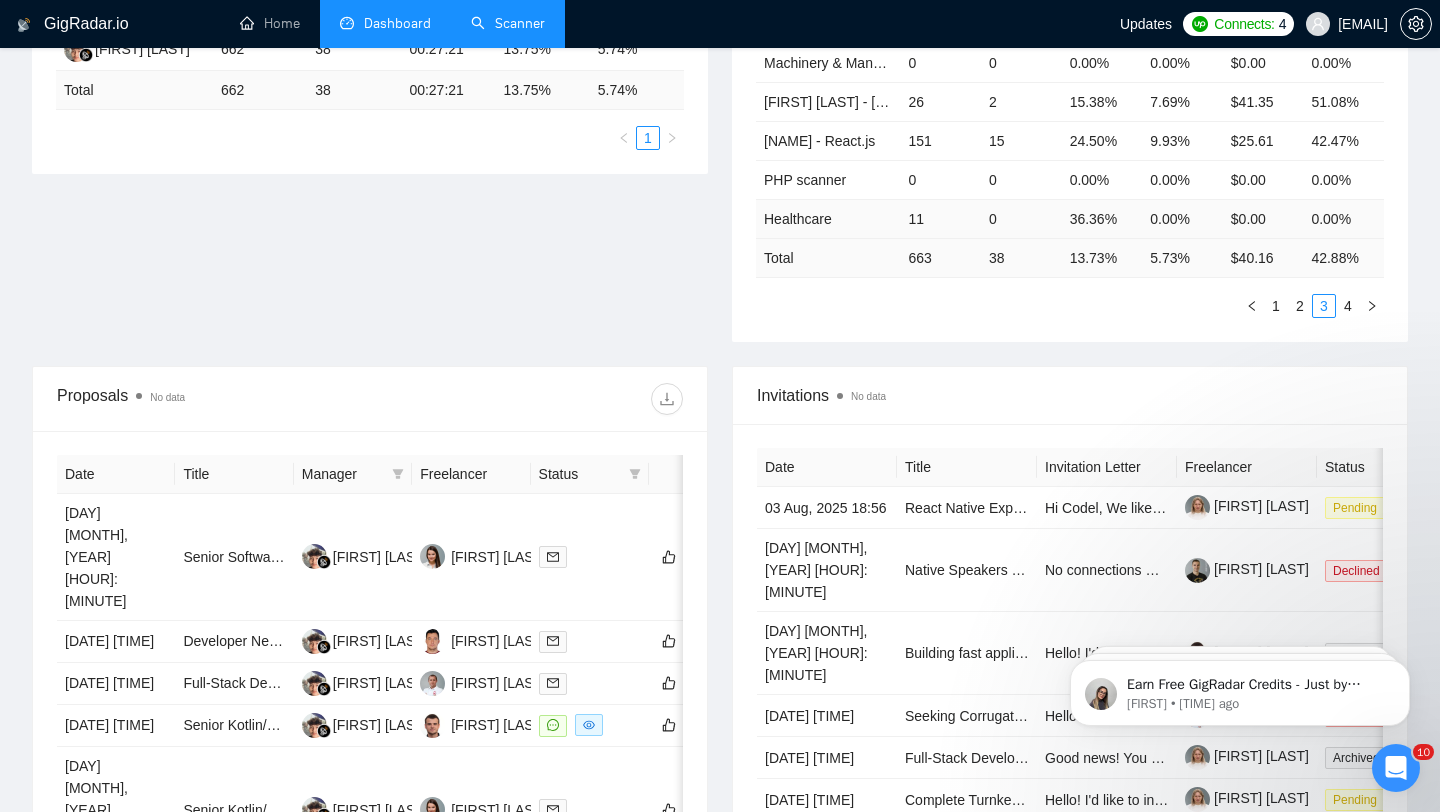 scroll, scrollTop: 433, scrollLeft: 0, axis: vertical 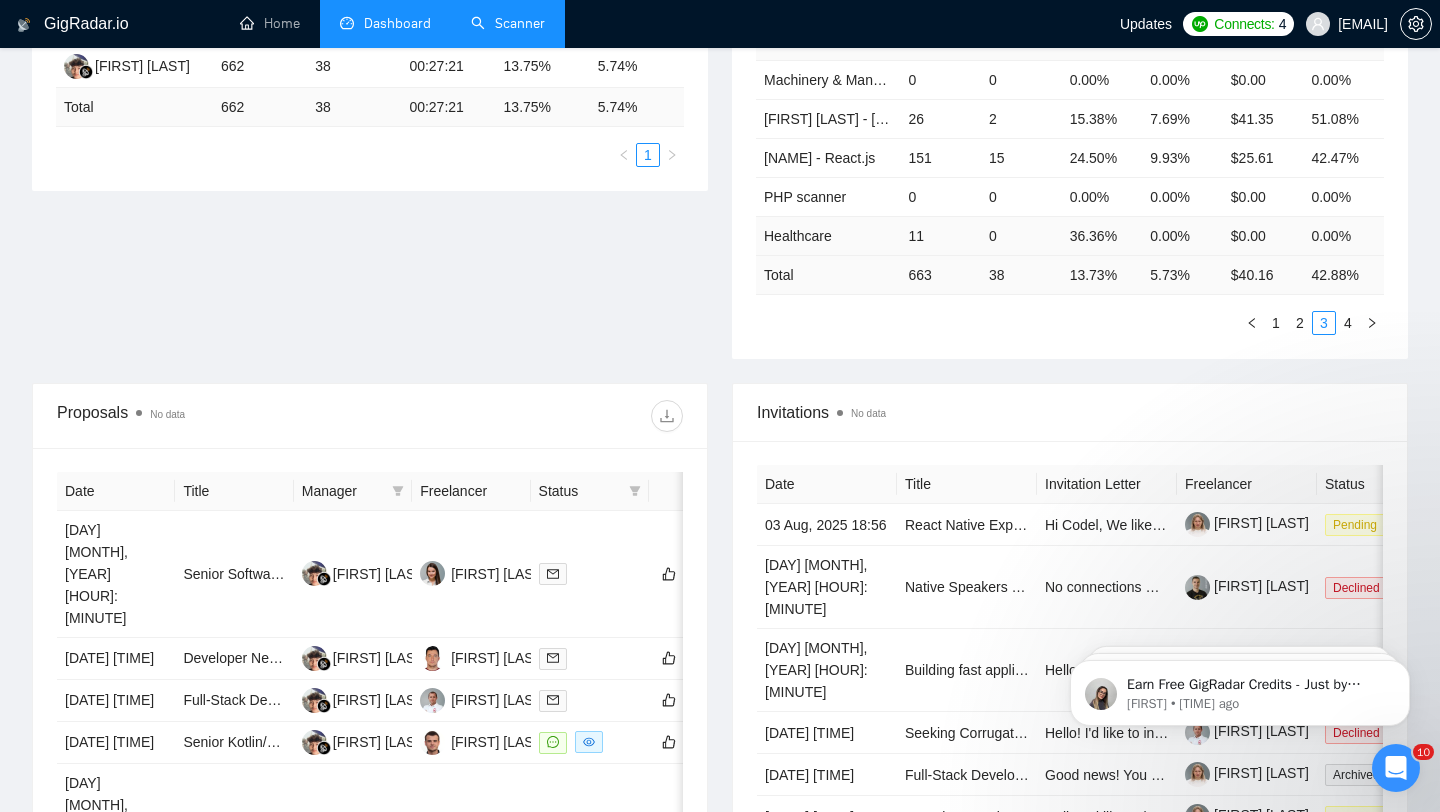 drag, startPoint x: 1061, startPoint y: 242, endPoint x: 1119, endPoint y: 241, distance: 58.00862 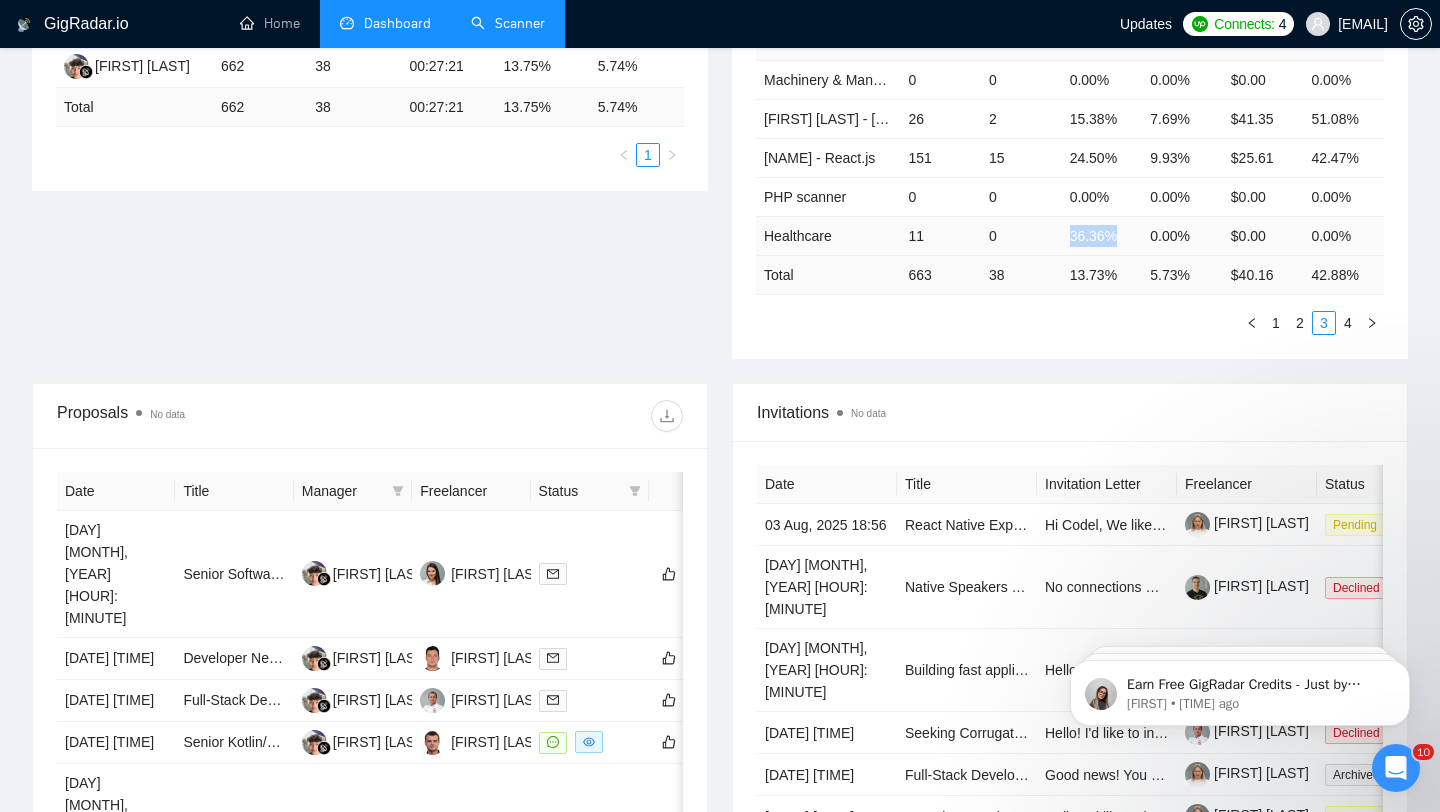drag, startPoint x: 1125, startPoint y: 236, endPoint x: 1057, endPoint y: 237, distance: 68.007355 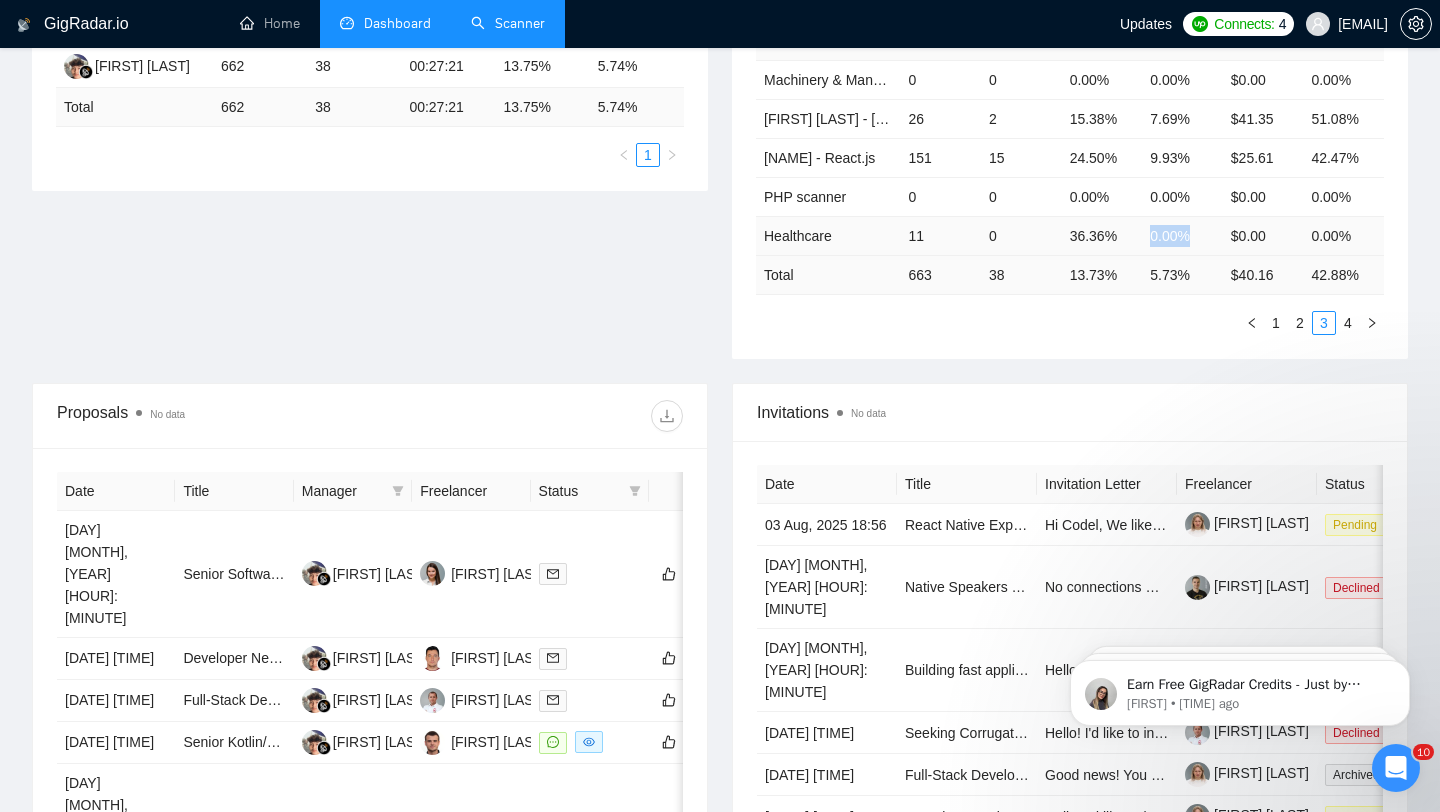 drag, startPoint x: 1138, startPoint y: 232, endPoint x: 1208, endPoint y: 231, distance: 70.00714 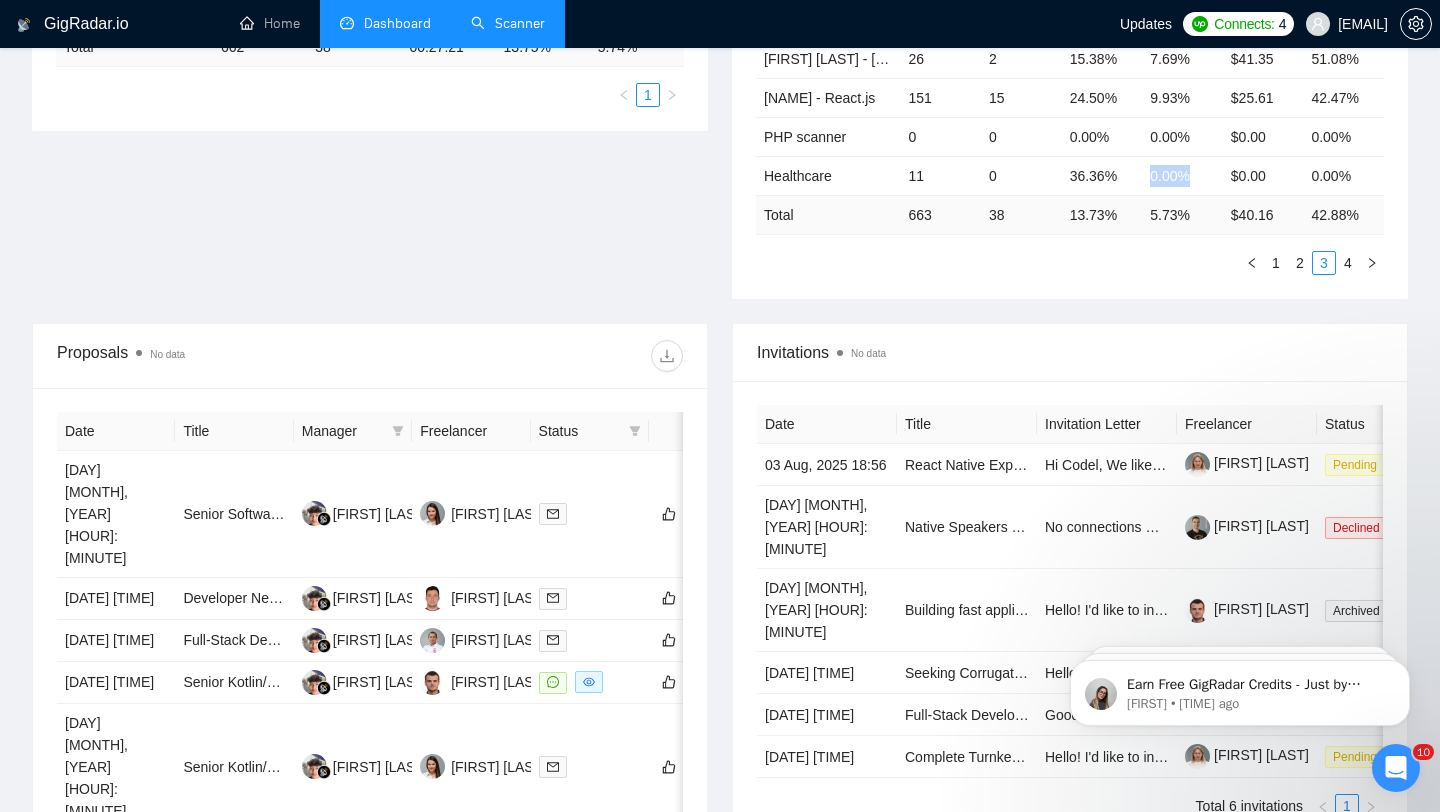 scroll, scrollTop: 504, scrollLeft: 0, axis: vertical 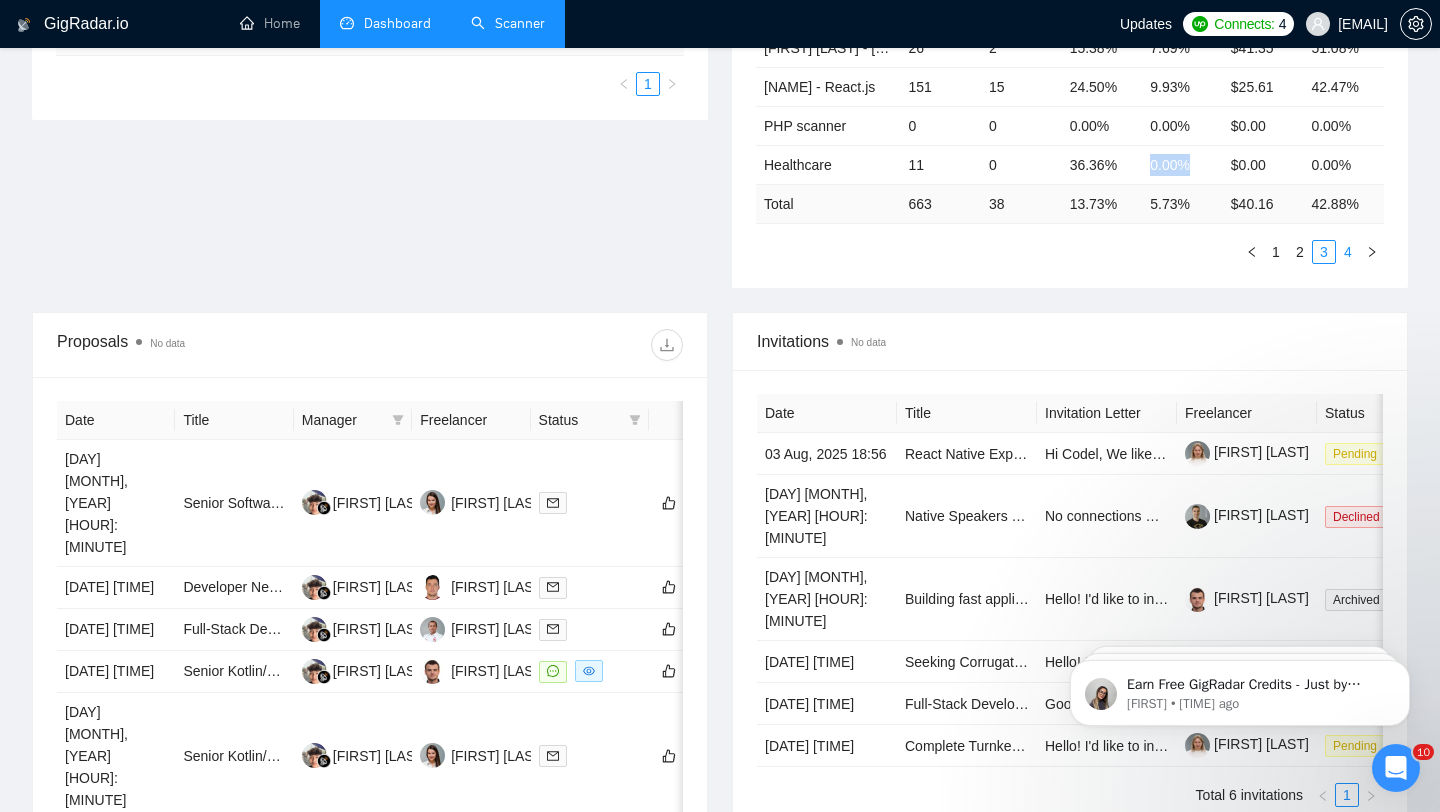 click on "4" at bounding box center (1348, 252) 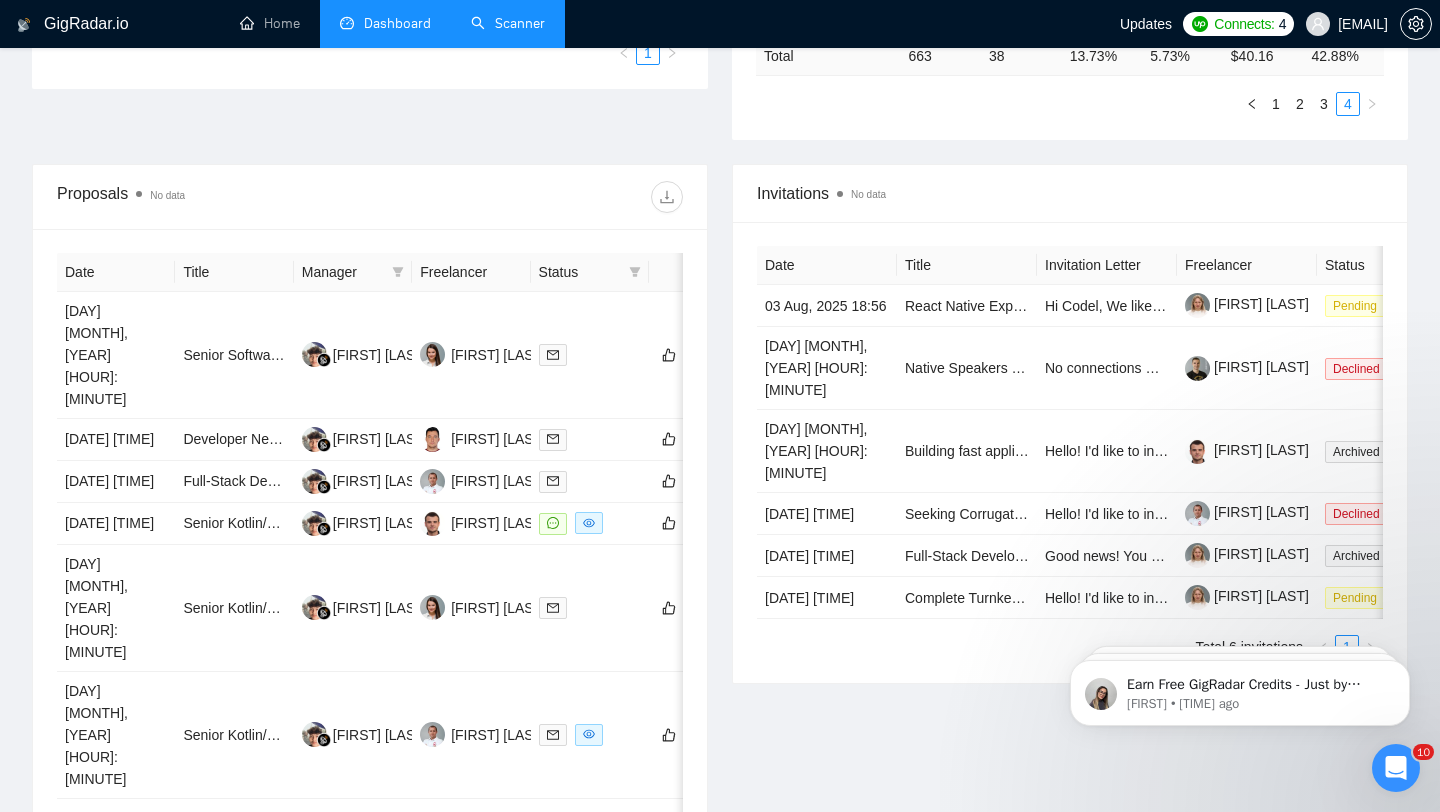 scroll, scrollTop: 378, scrollLeft: 0, axis: vertical 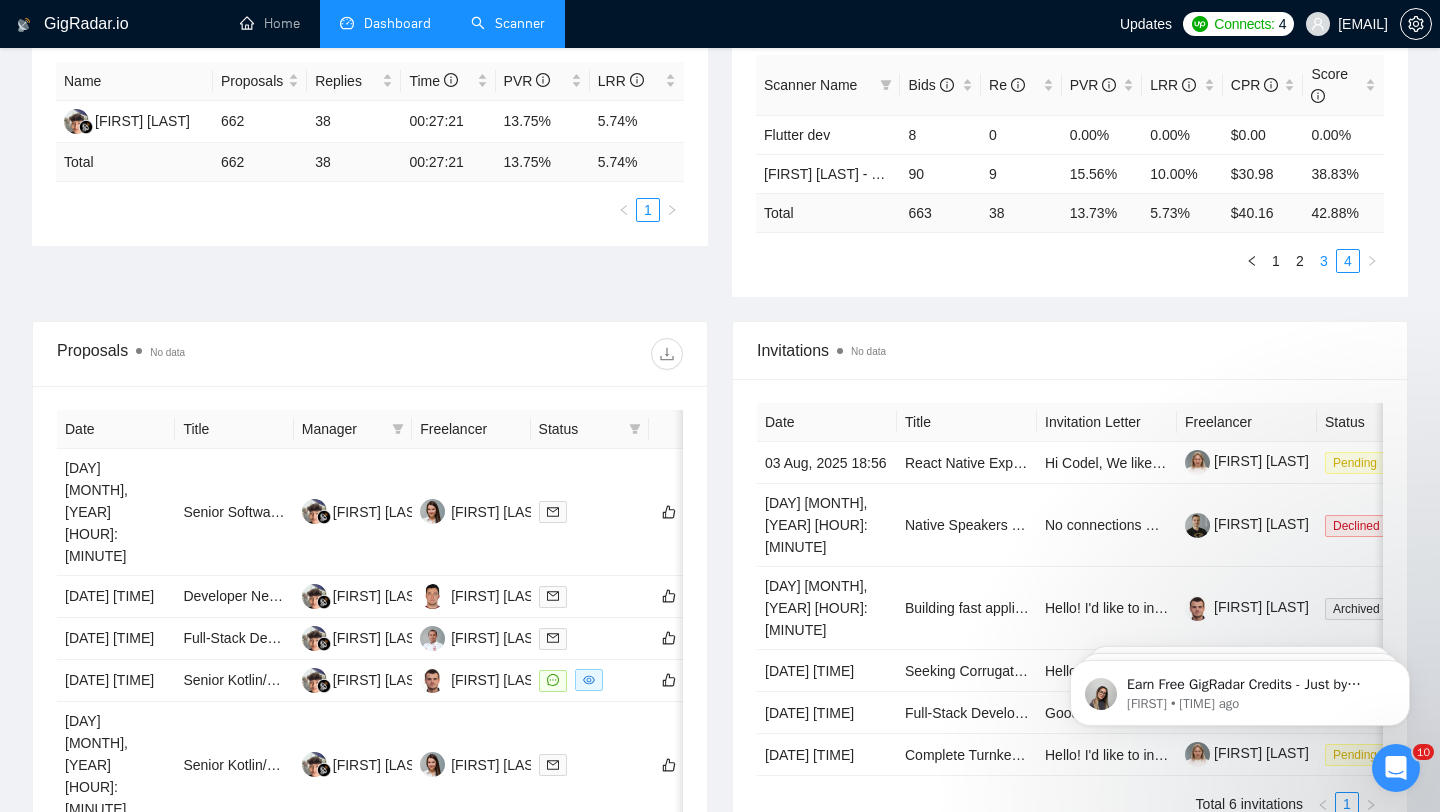 click on "3" at bounding box center [1324, 261] 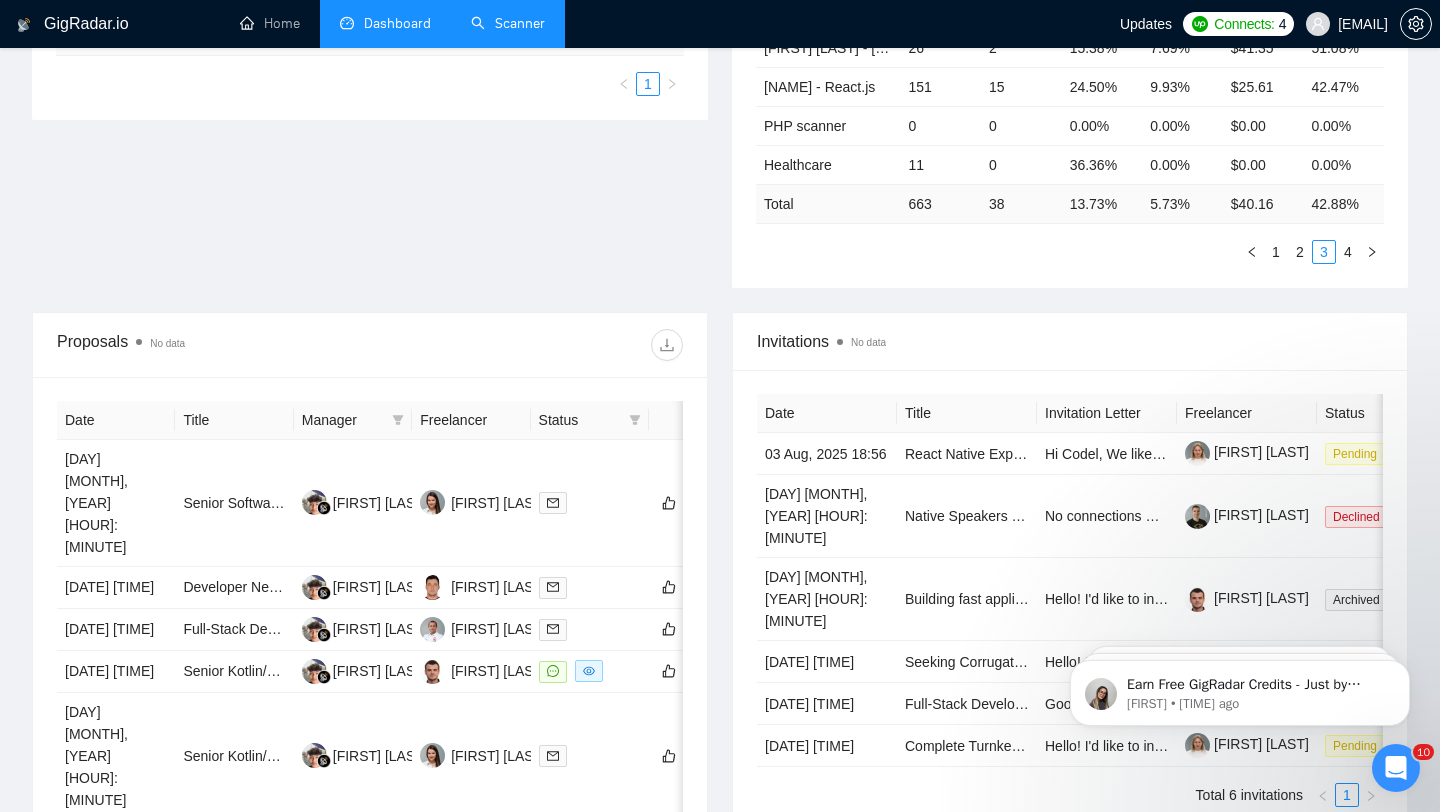 scroll, scrollTop: 519, scrollLeft: 0, axis: vertical 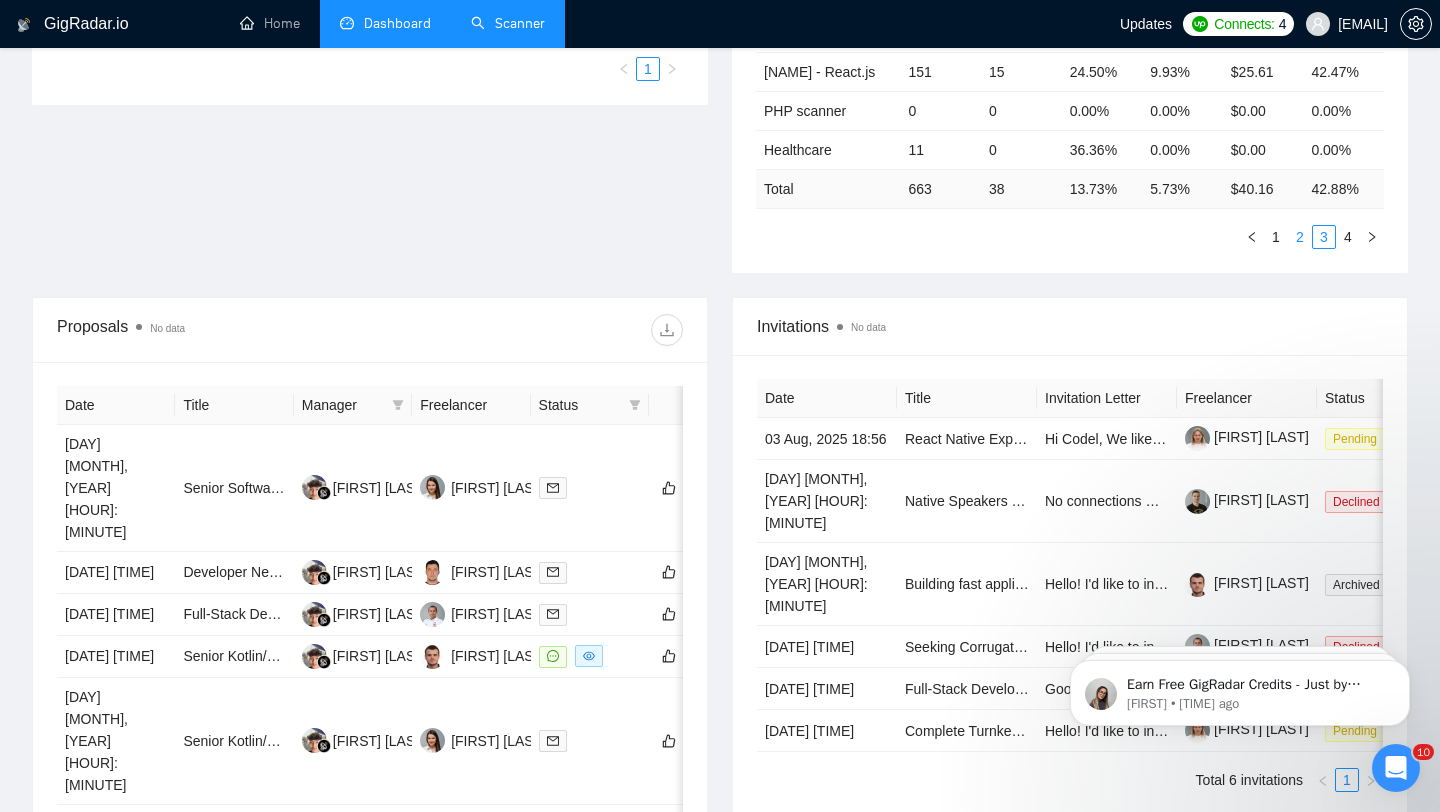 click on "2" at bounding box center [1300, 237] 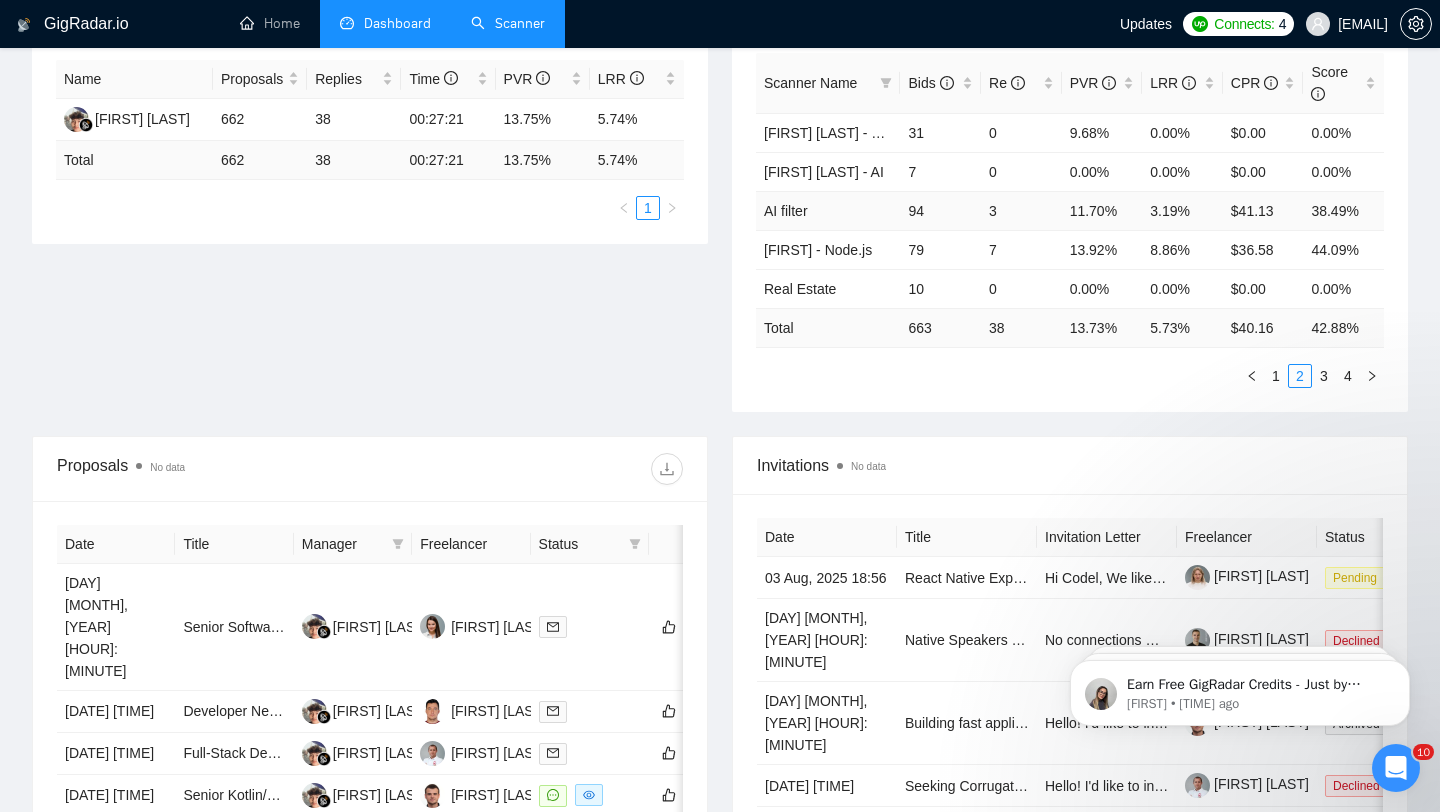 scroll, scrollTop: 378, scrollLeft: 0, axis: vertical 